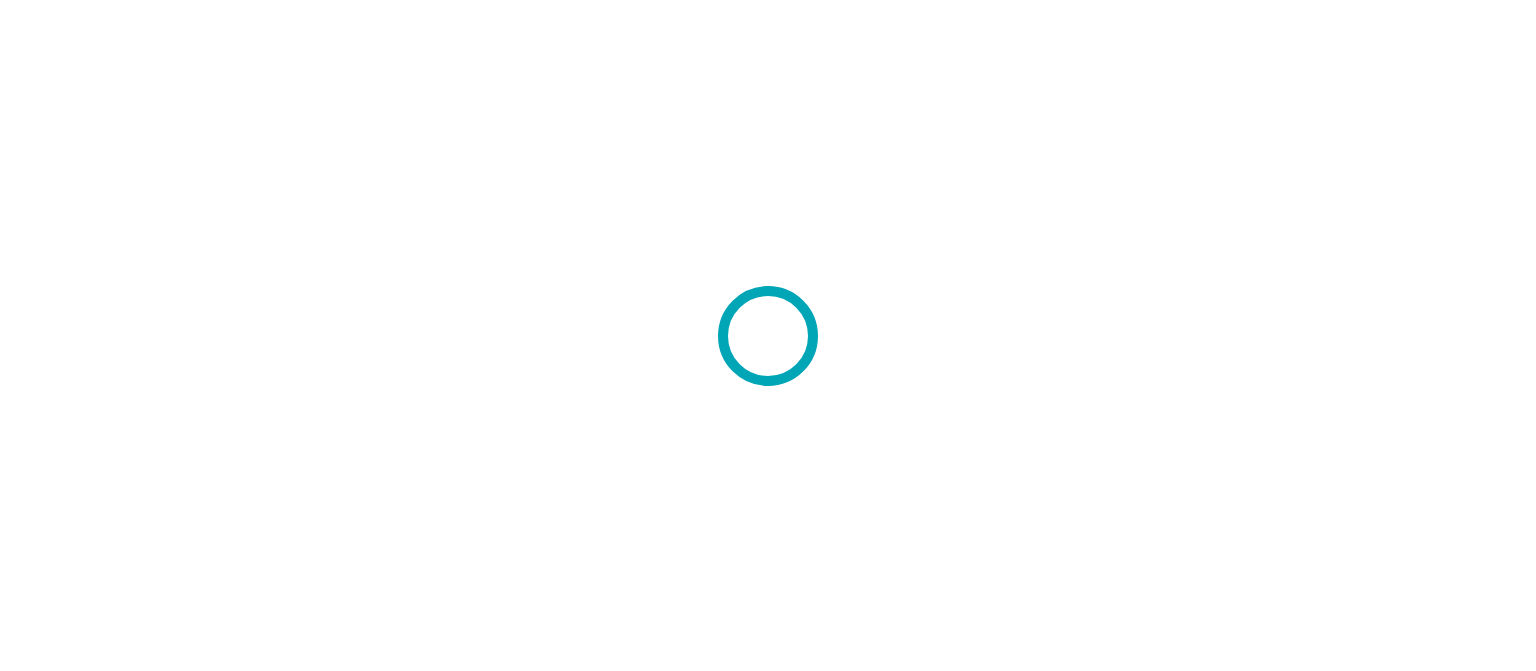 scroll, scrollTop: 0, scrollLeft: 0, axis: both 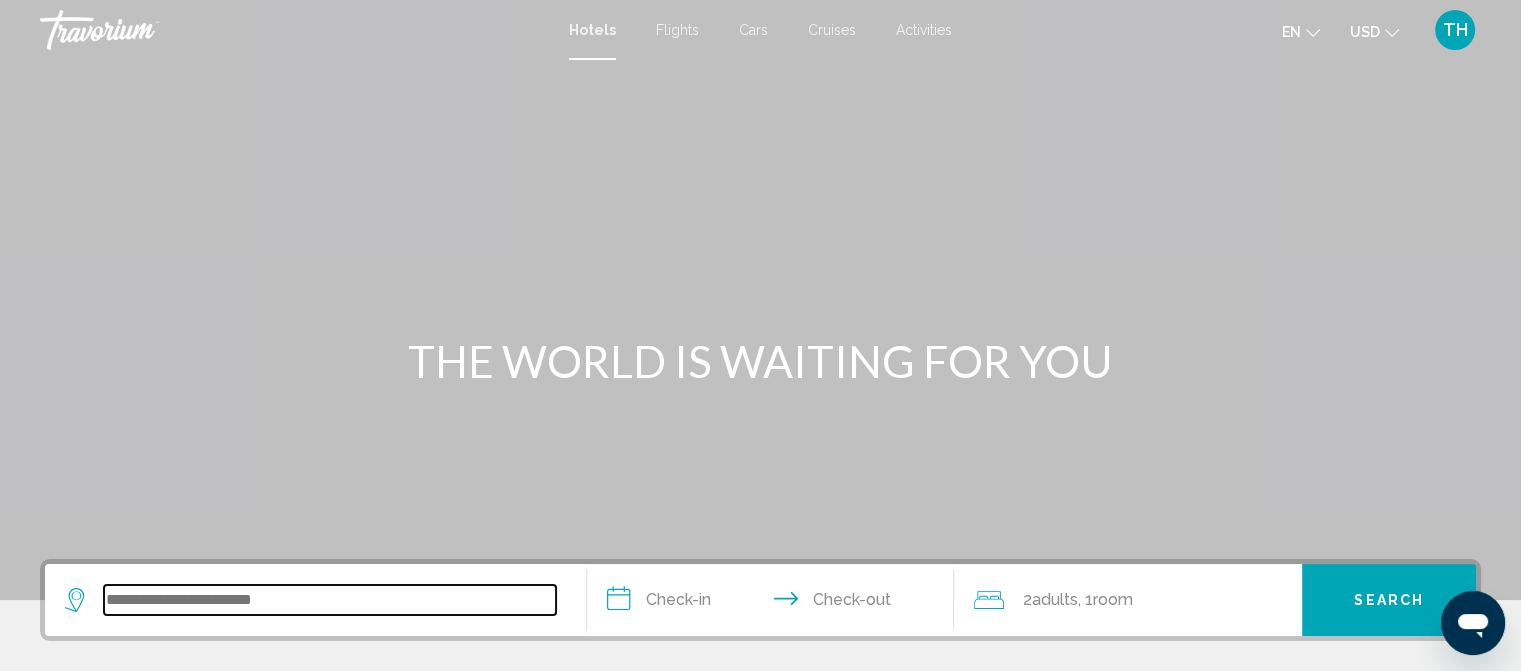 click at bounding box center [330, 600] 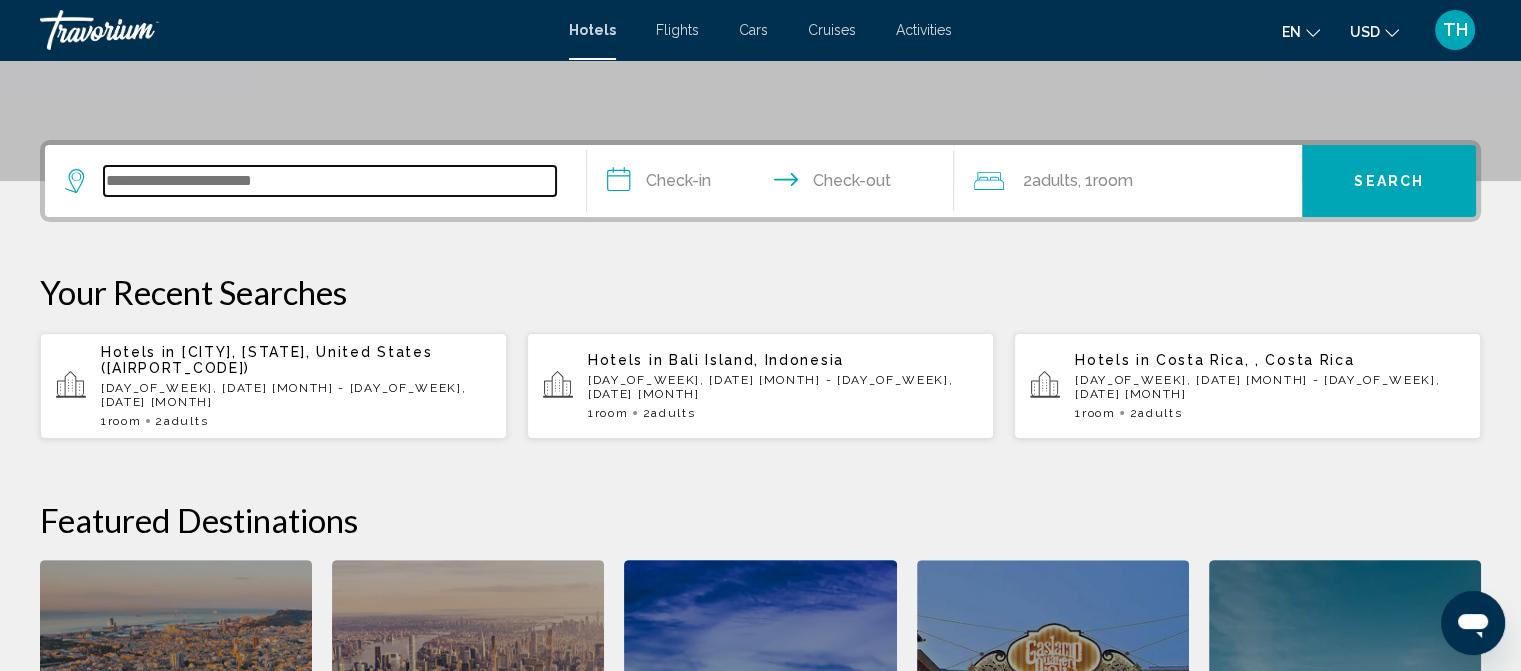 scroll, scrollTop: 493, scrollLeft: 0, axis: vertical 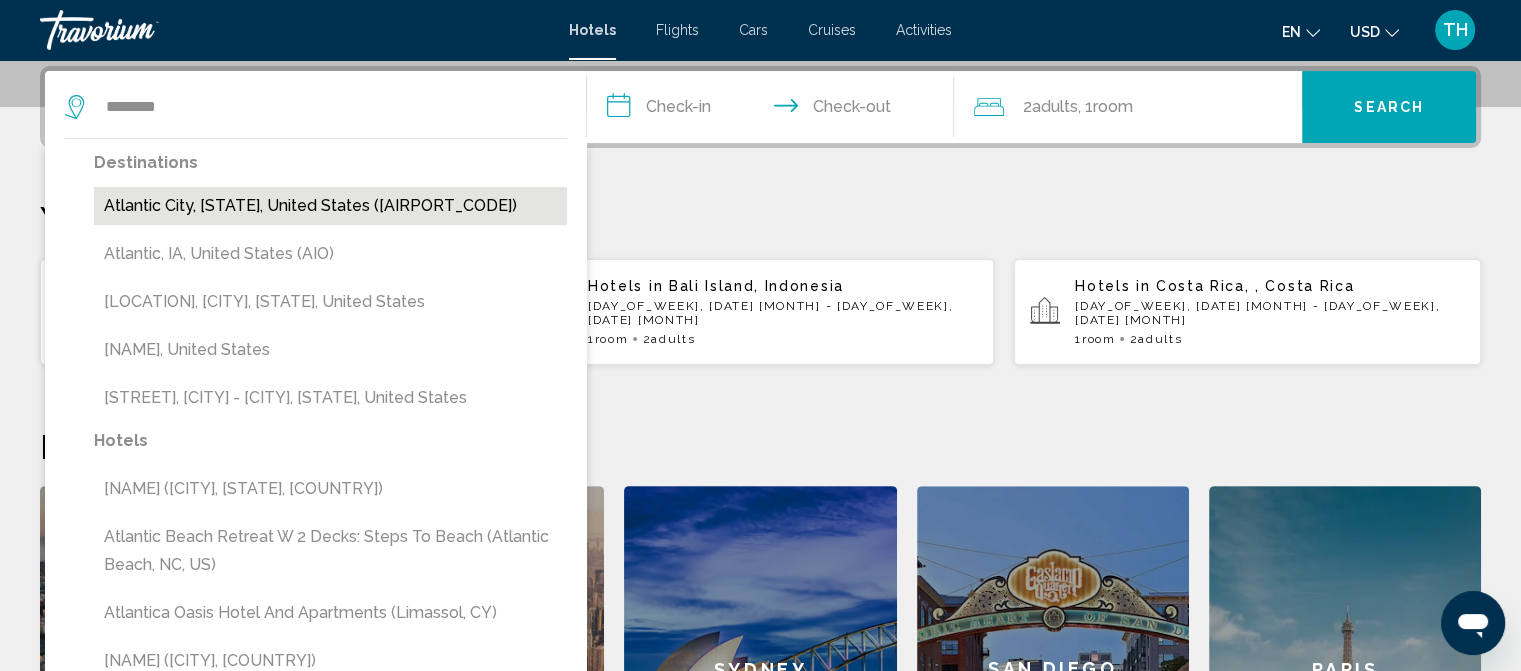 click on "Atlantic City, NJ, United States ([CODE])" at bounding box center (330, 206) 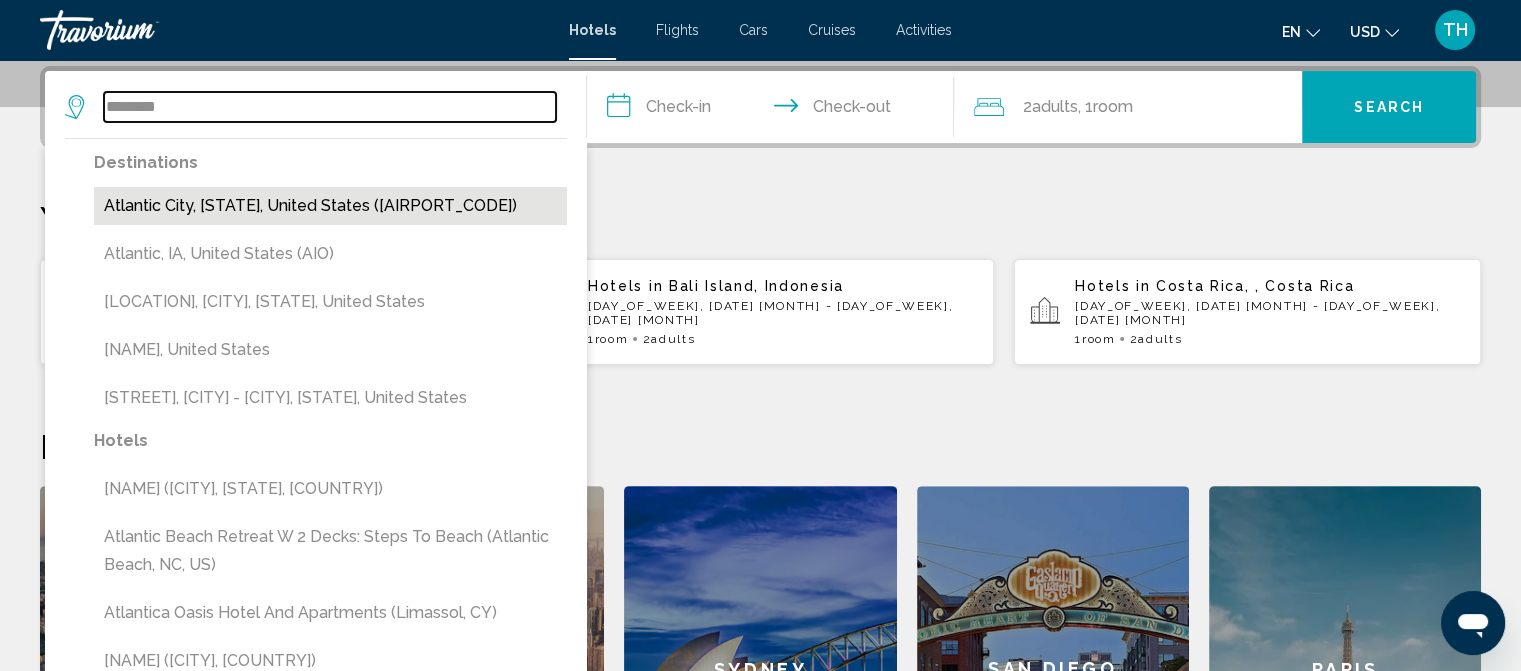 type on "**********" 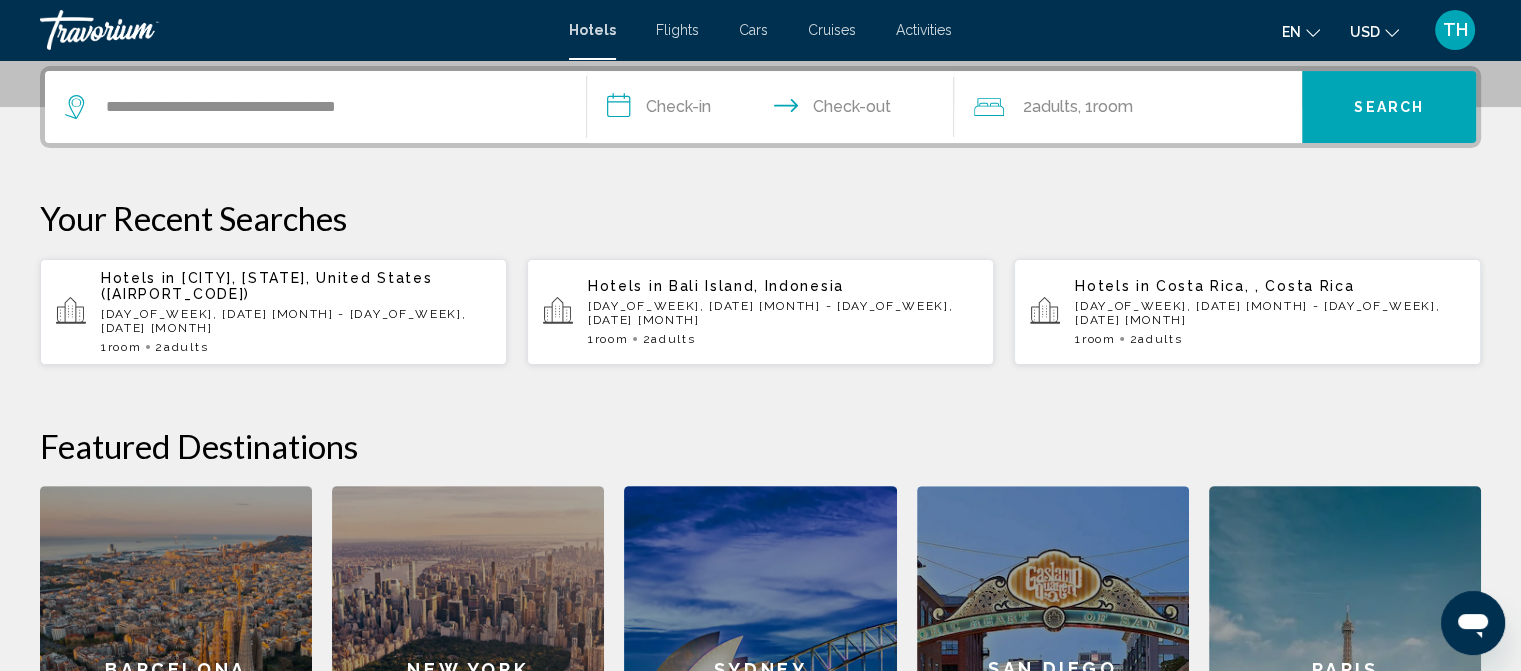 click on "**********" at bounding box center (775, 110) 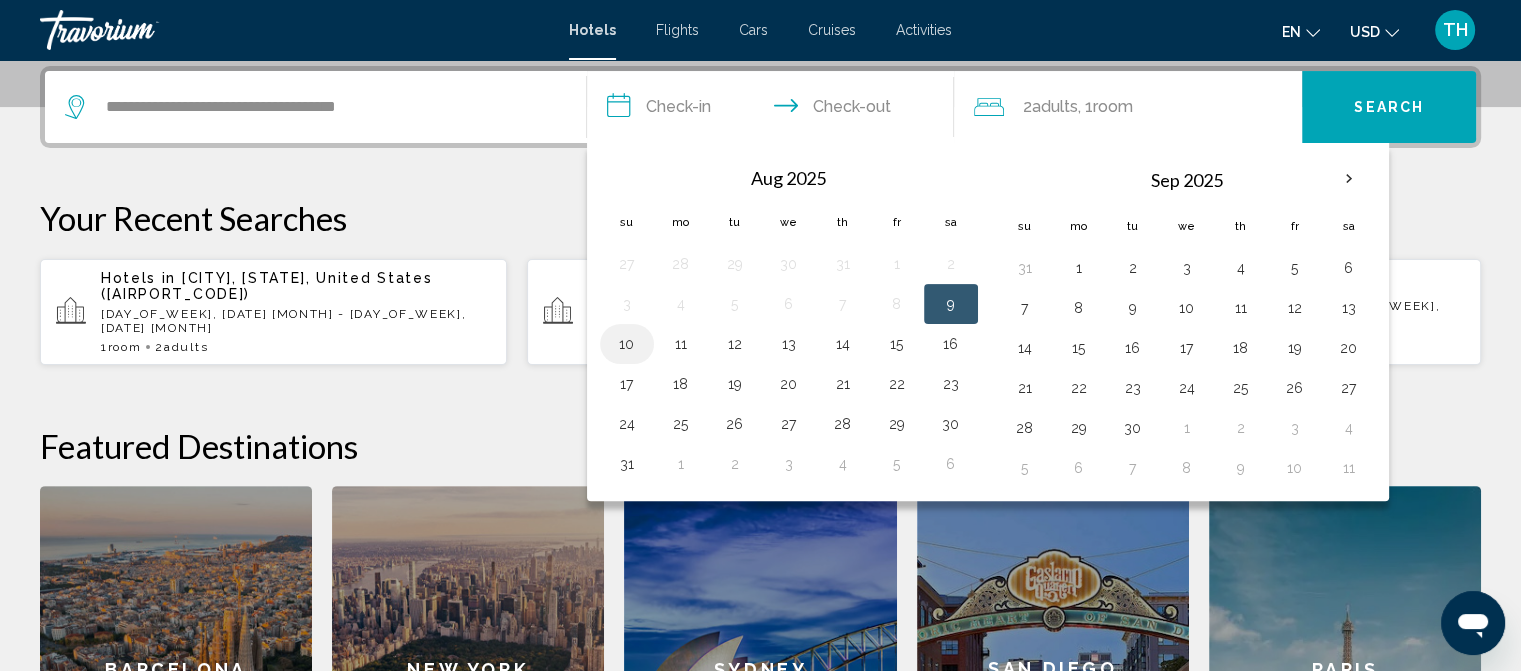 click on "10" at bounding box center (627, 344) 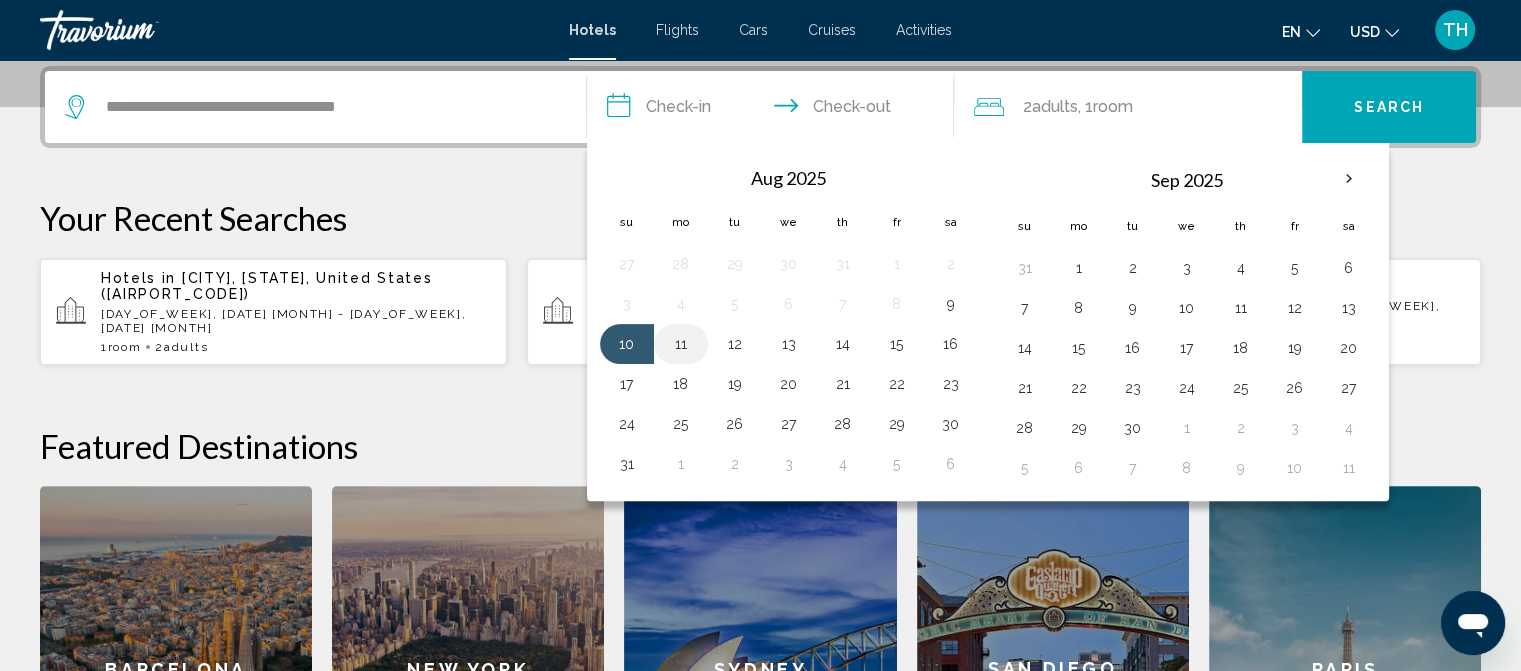 click on "11" at bounding box center [681, 344] 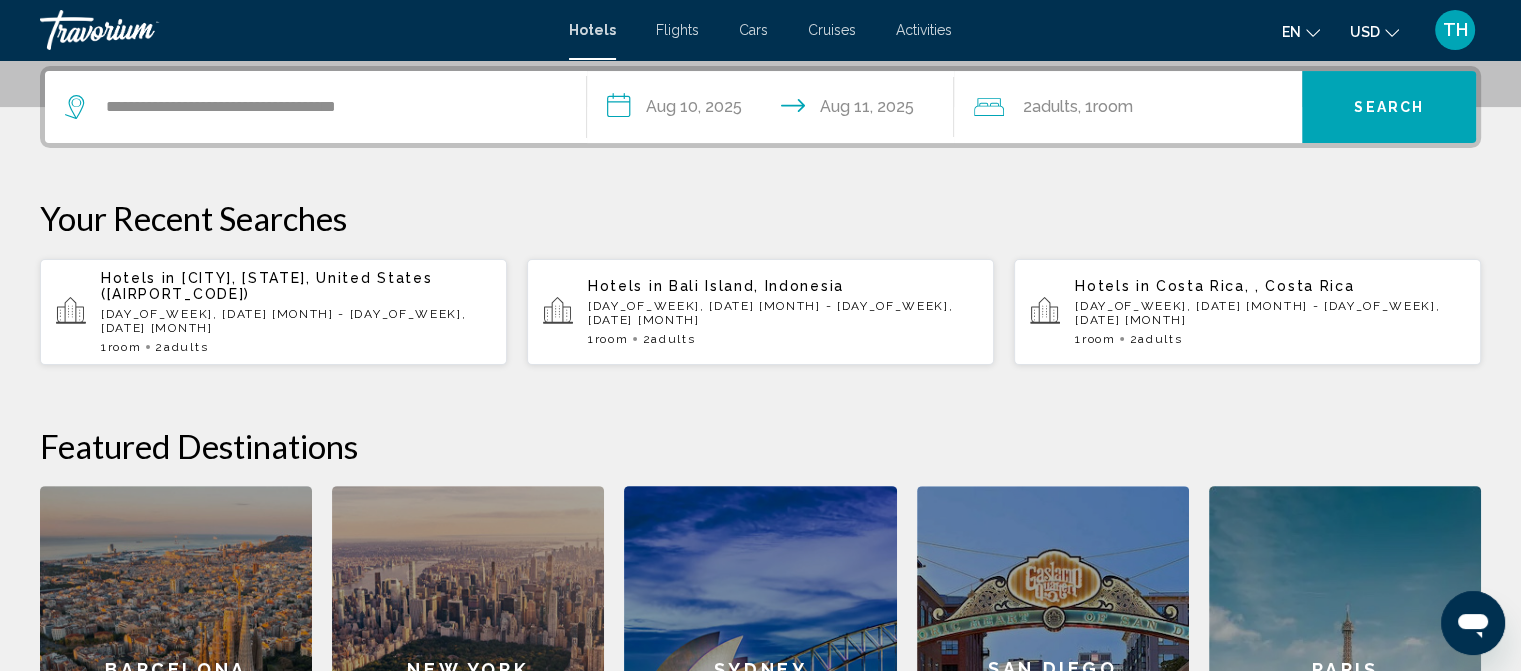 type on "**********" 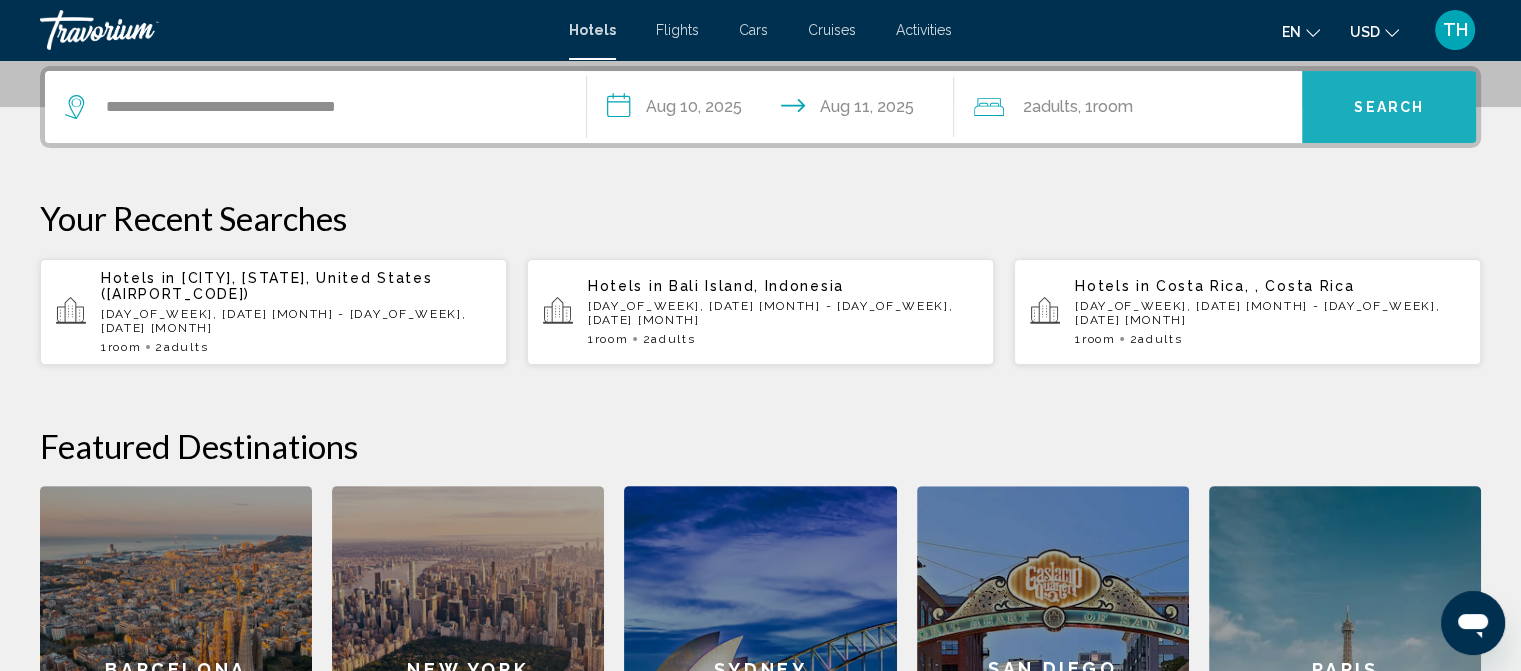 click on "Search" at bounding box center (1389, 107) 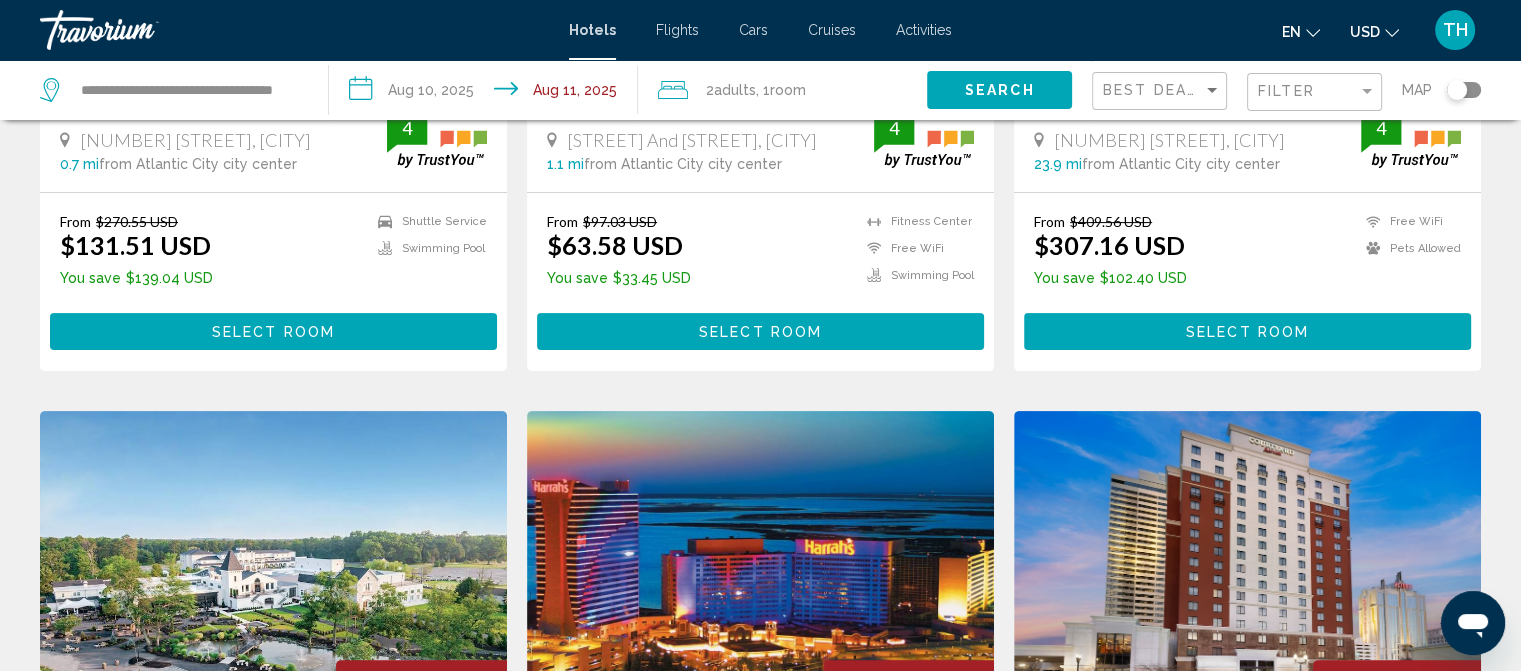 scroll, scrollTop: 0, scrollLeft: 0, axis: both 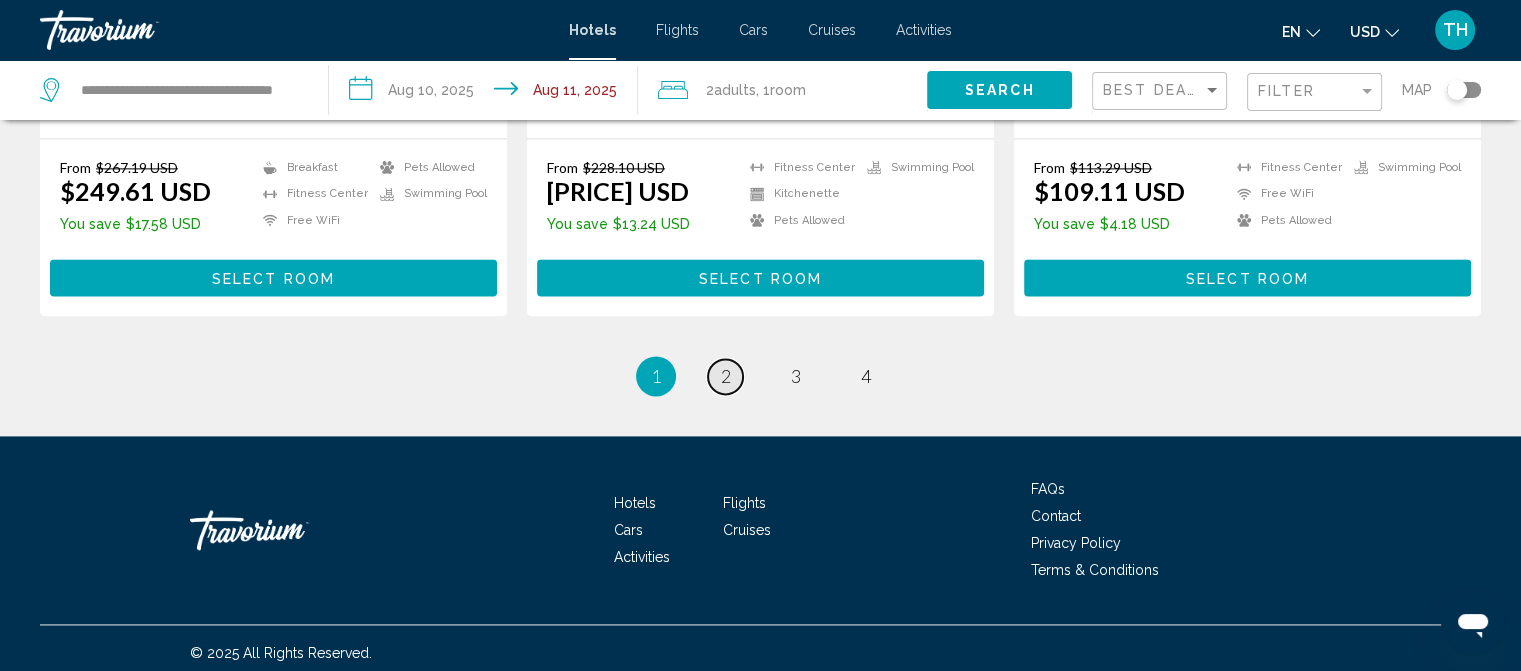 click on "page  2" at bounding box center [725, 376] 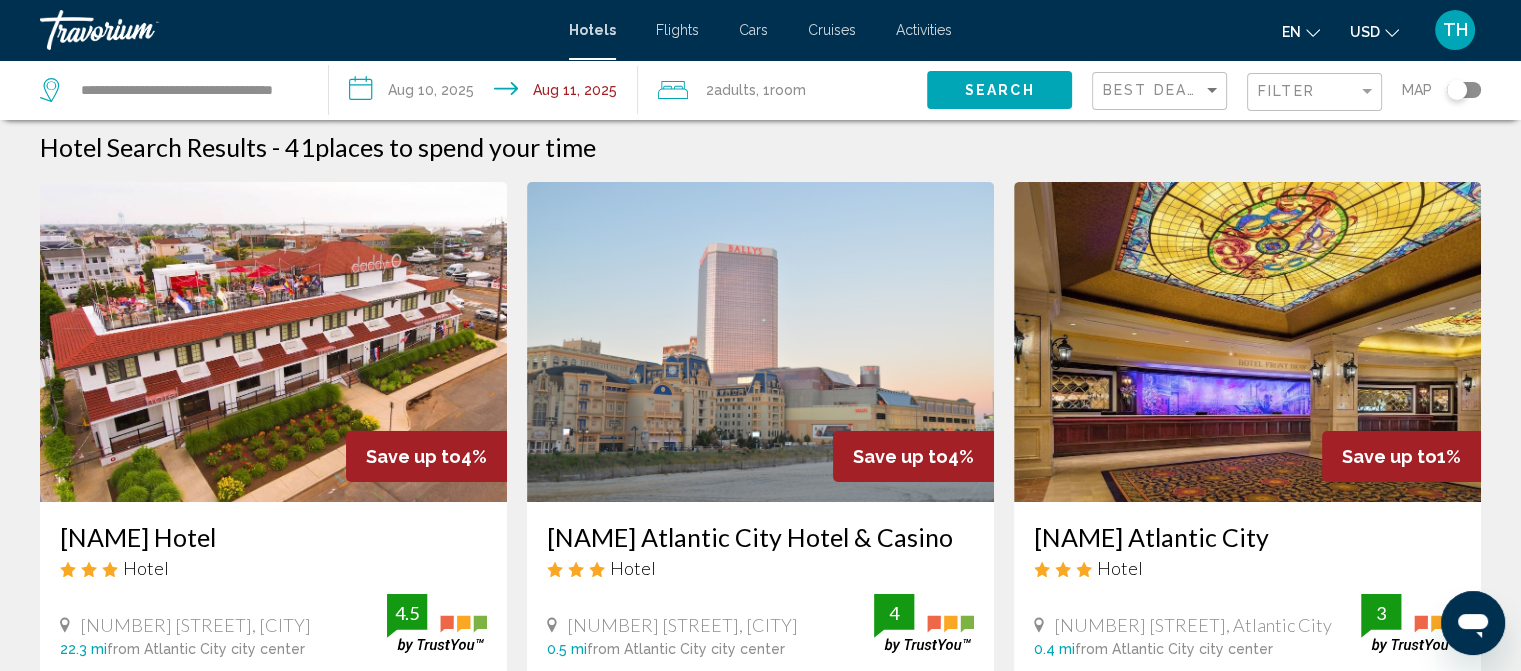 scroll, scrollTop: 0, scrollLeft: 0, axis: both 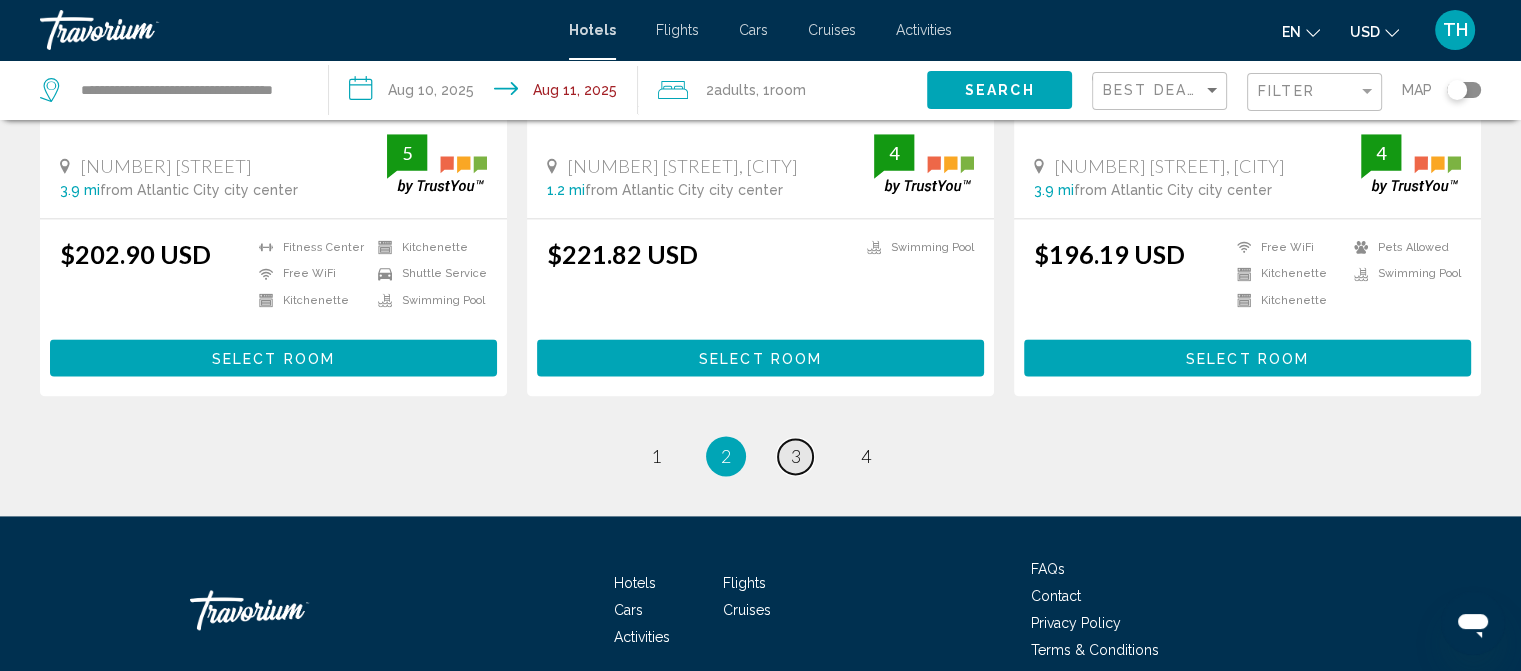 click on "3" at bounding box center [796, 456] 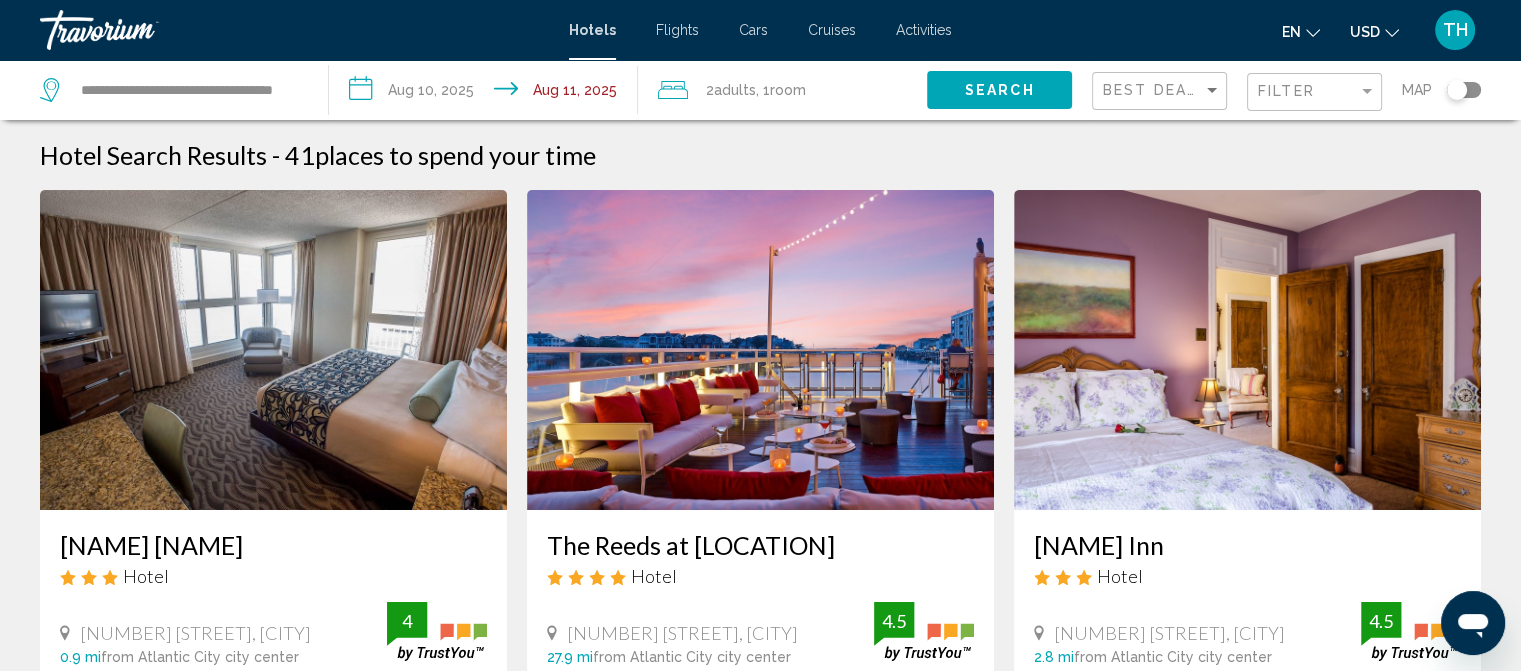 scroll, scrollTop: 0, scrollLeft: 0, axis: both 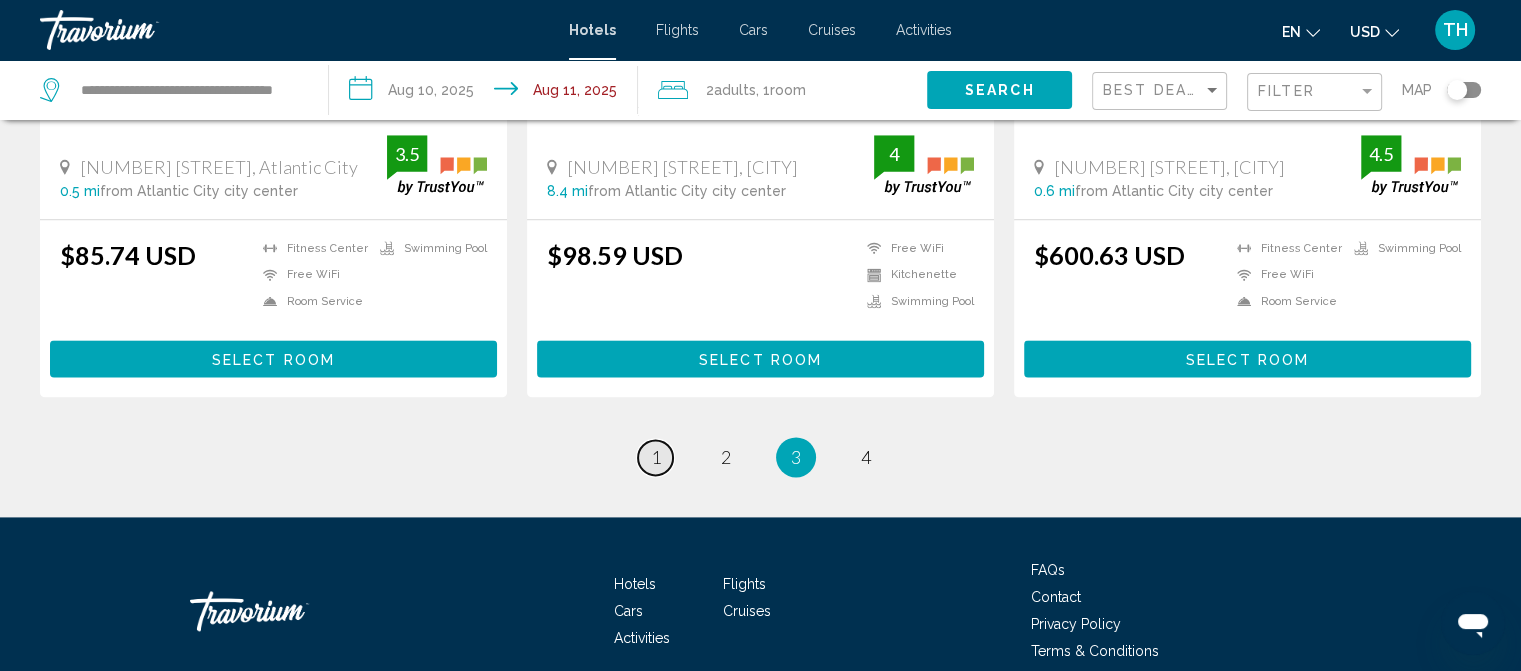 click on "page  1" at bounding box center [655, 457] 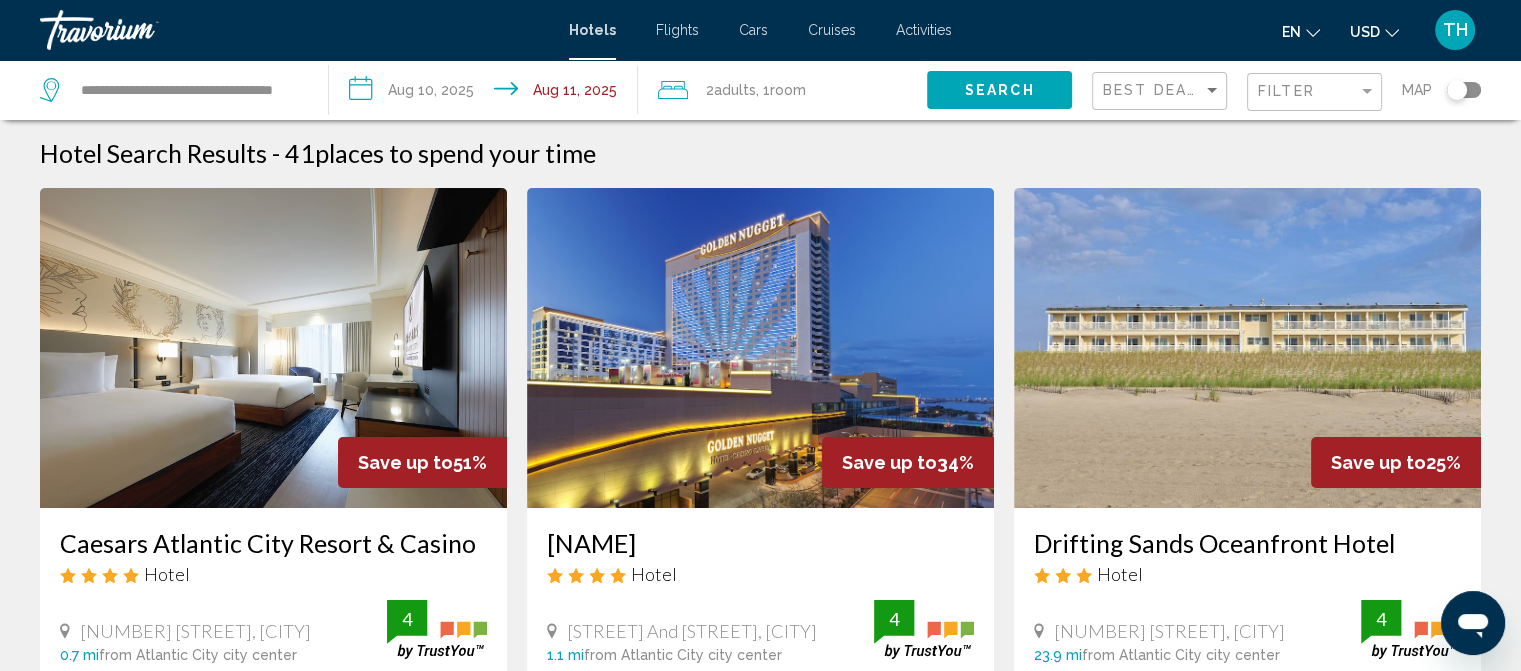scroll, scrollTop: 0, scrollLeft: 0, axis: both 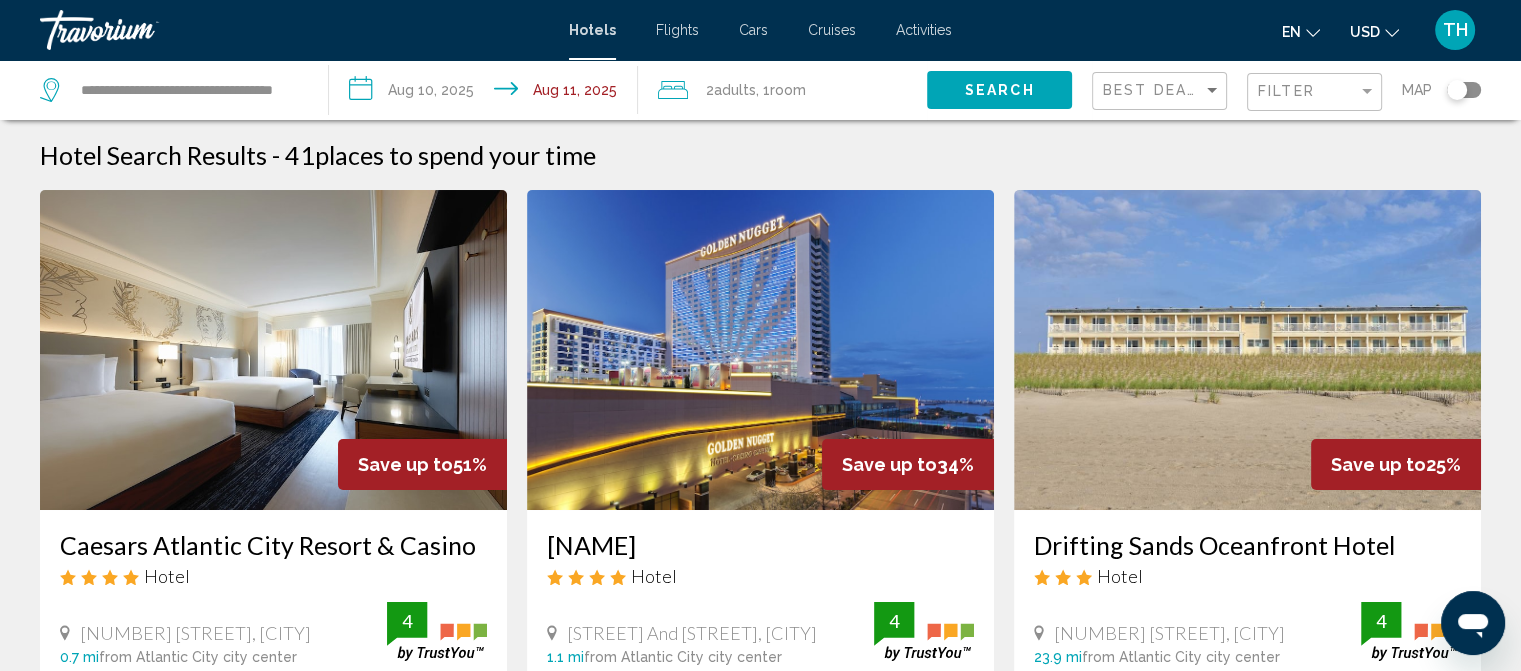 drag, startPoint x: 1518, startPoint y: 89, endPoint x: 1519, endPoint y: 108, distance: 19.026299 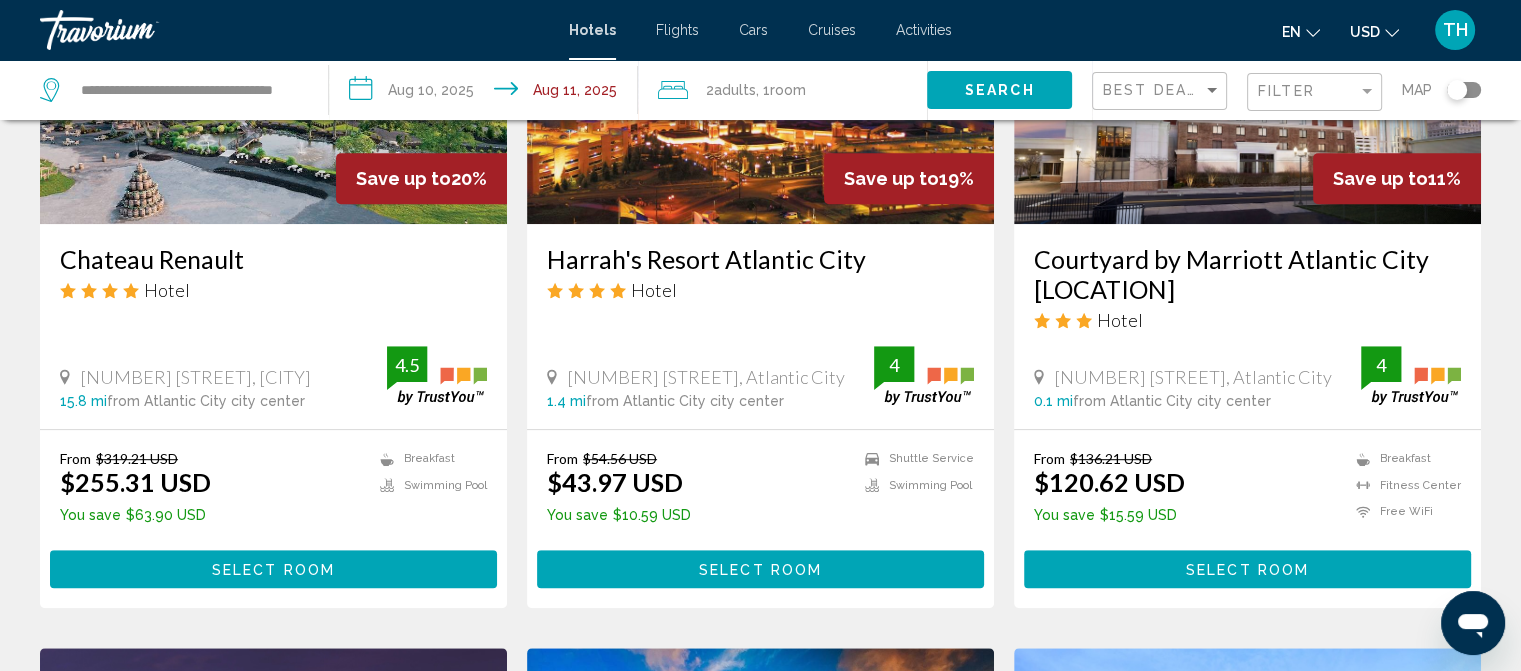 scroll, scrollTop: 1008, scrollLeft: 0, axis: vertical 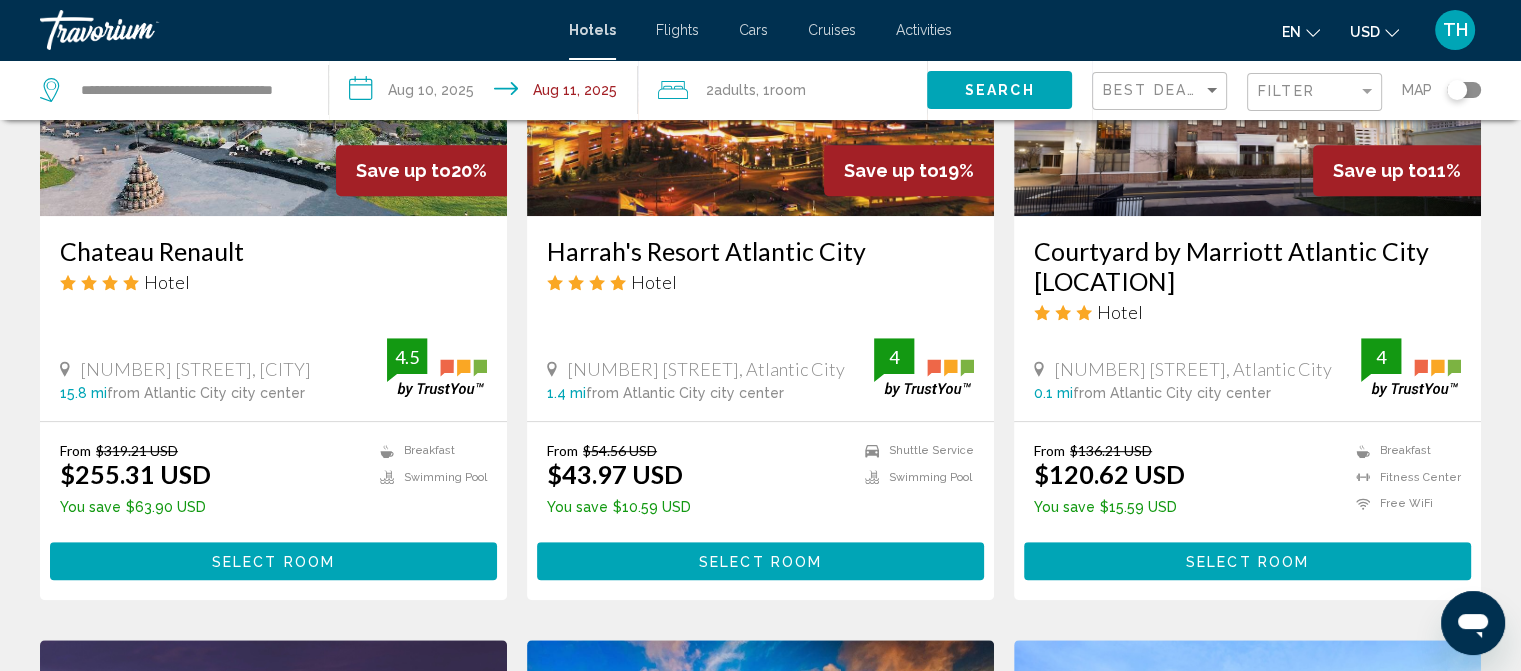 click on "Select Room" at bounding box center [760, 562] 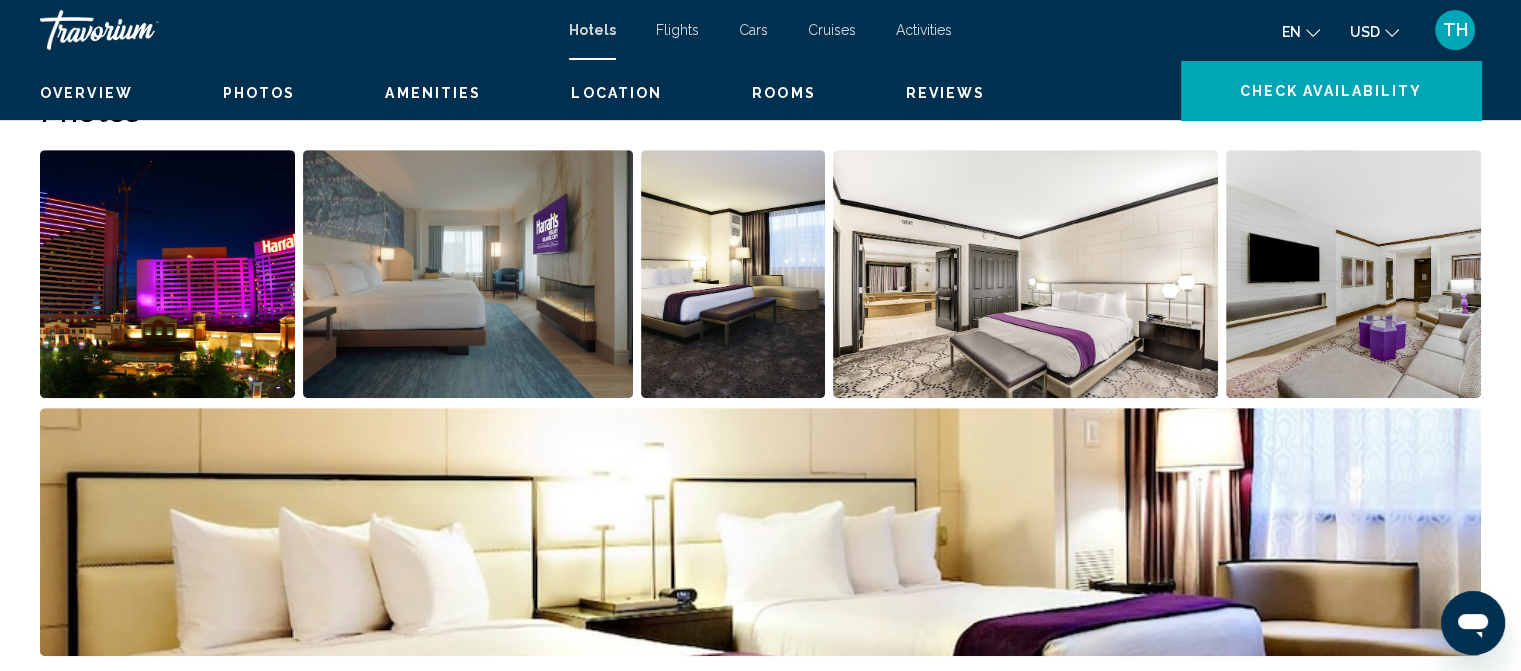 scroll, scrollTop: 24, scrollLeft: 0, axis: vertical 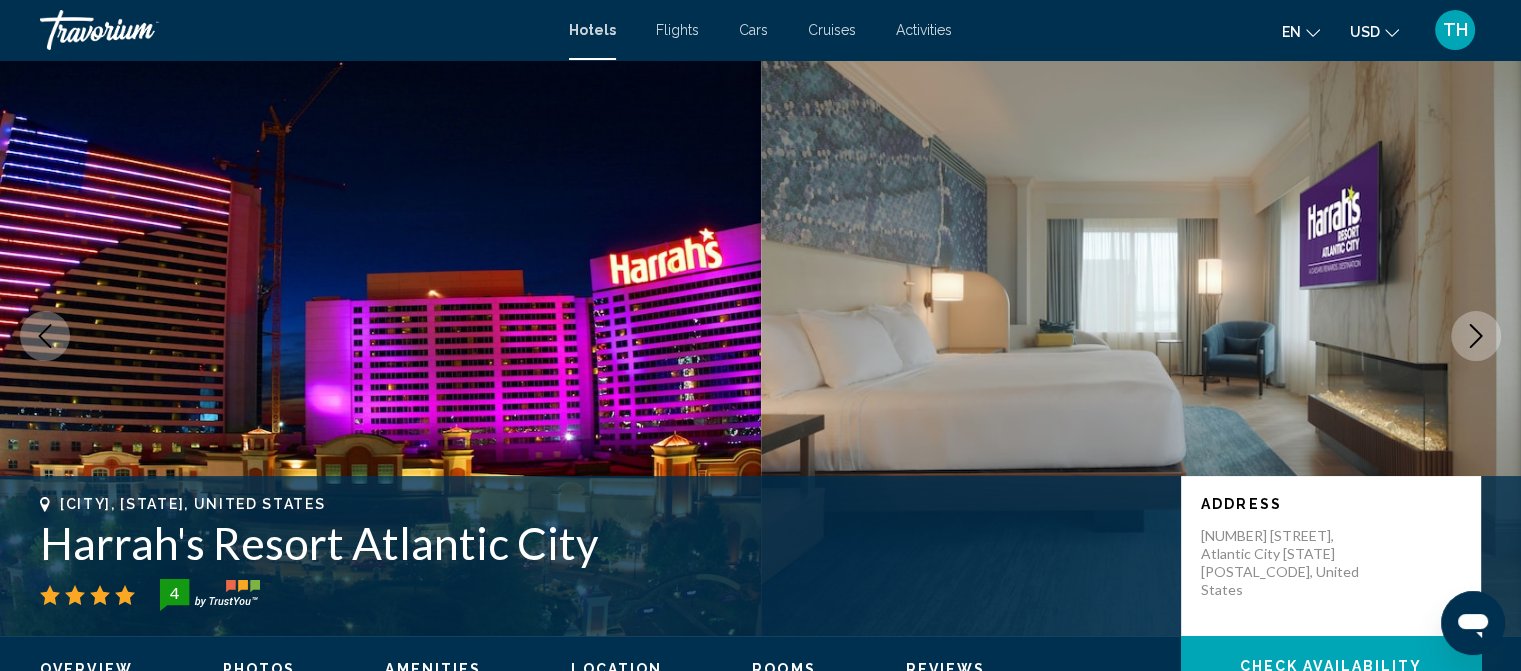 click 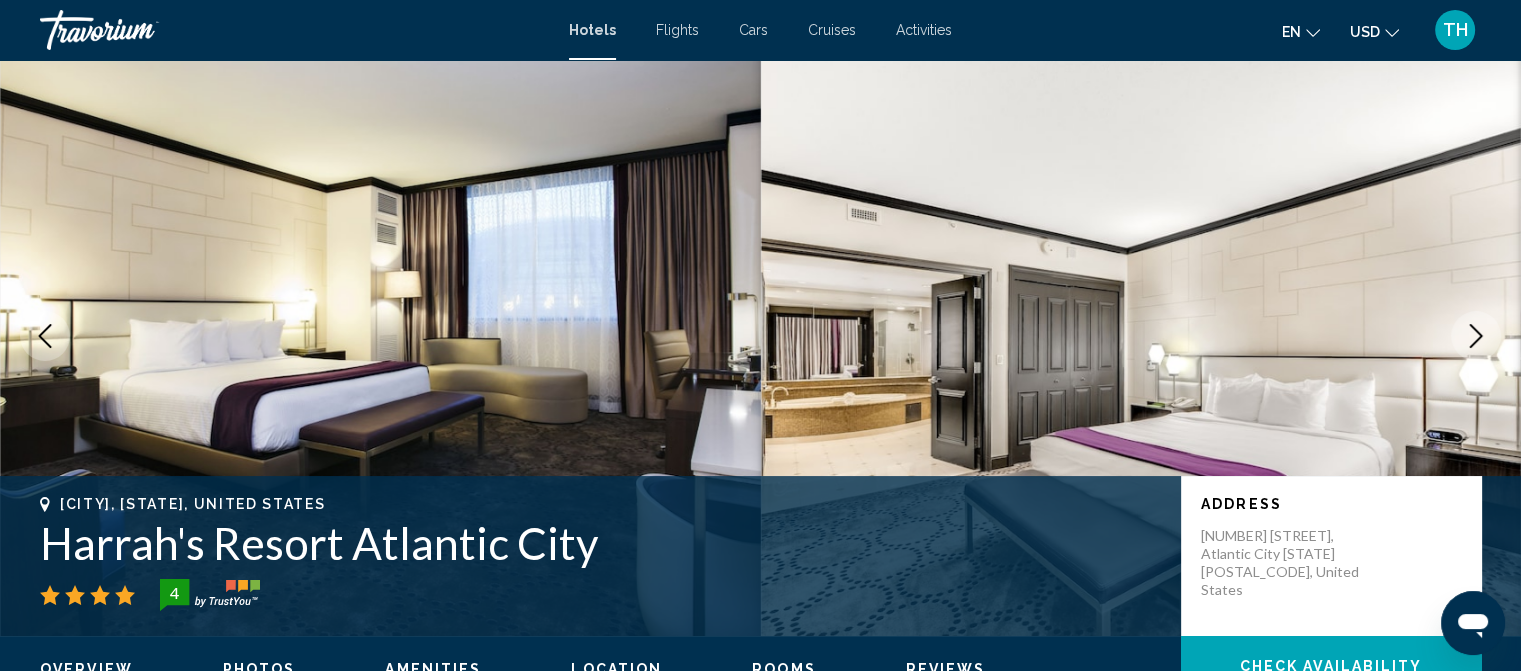 click 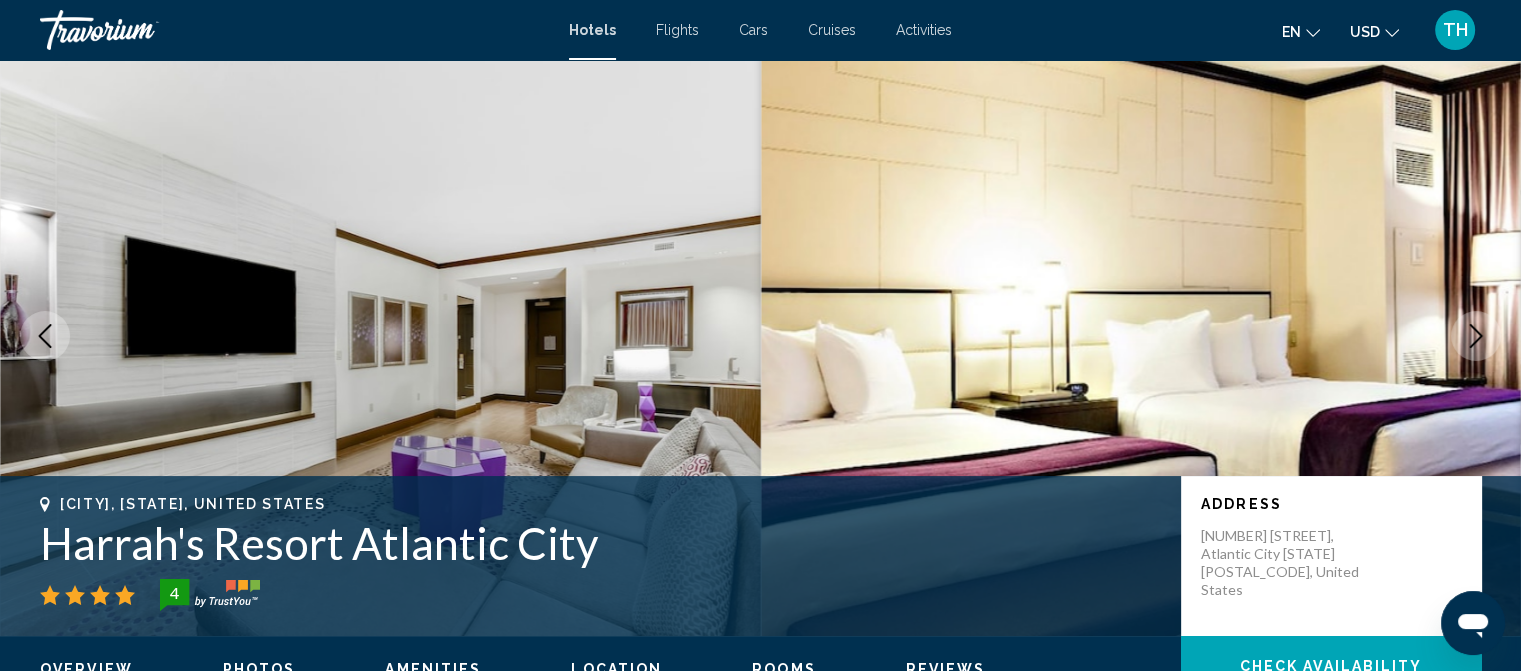 click 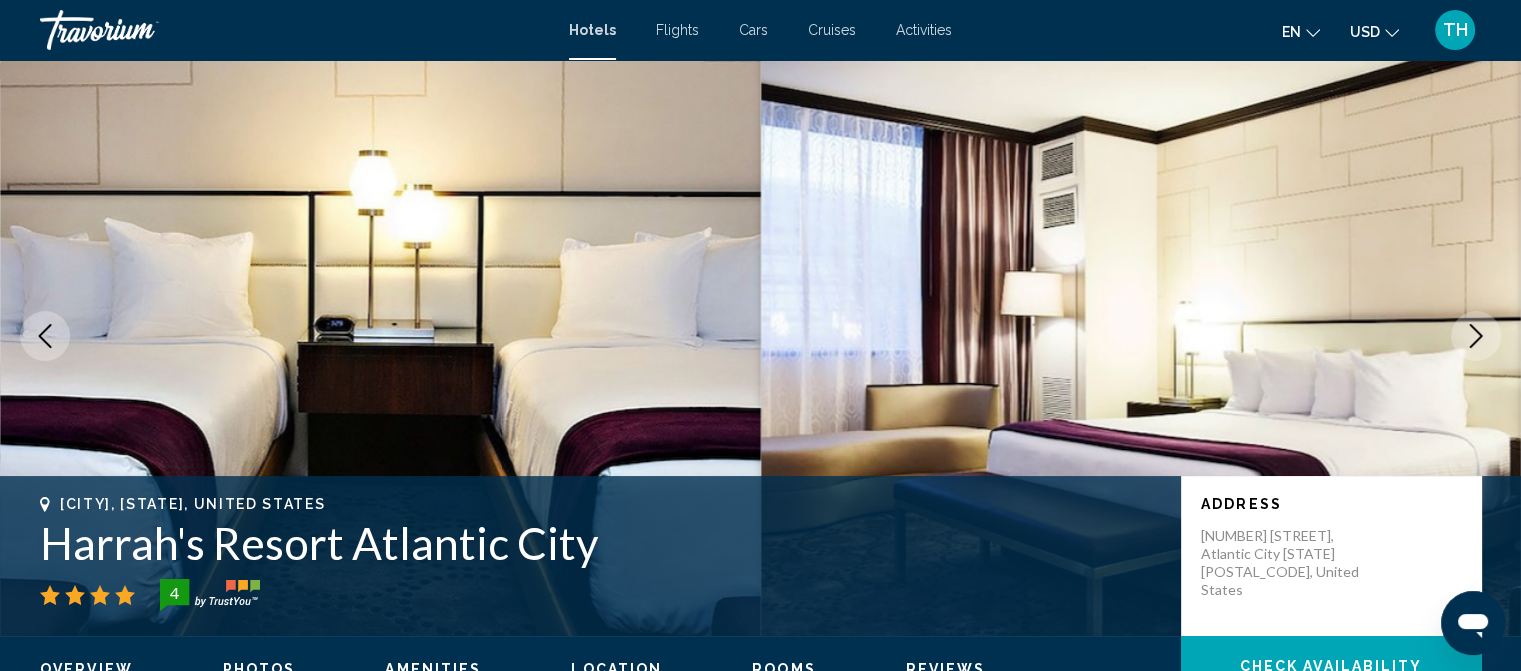 click 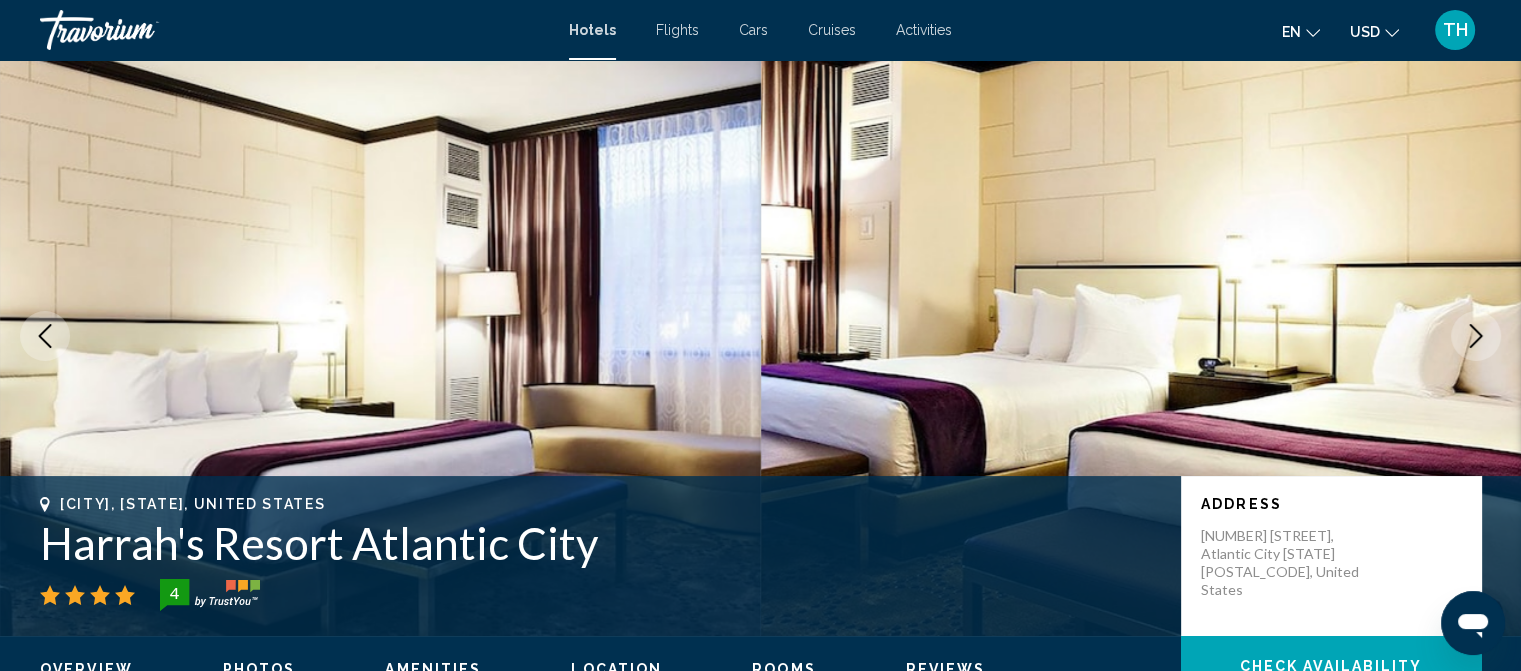 click 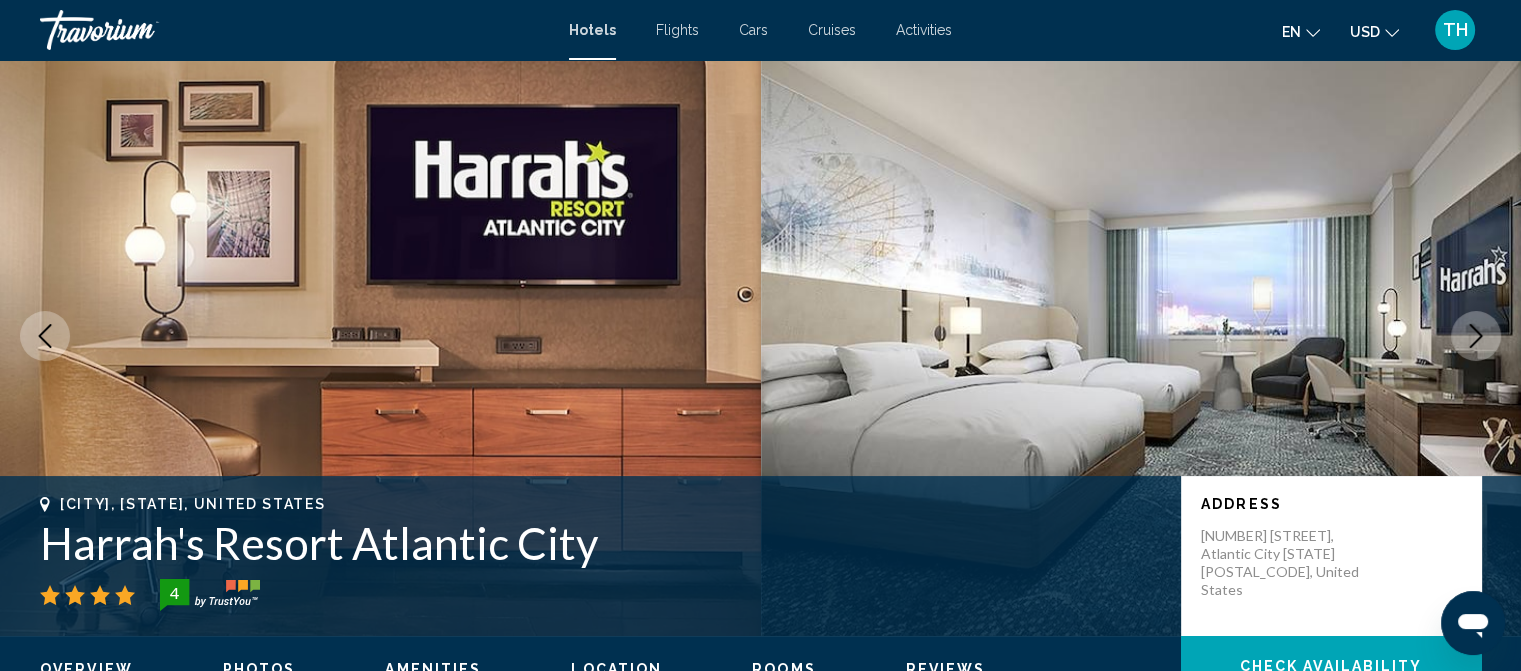 click 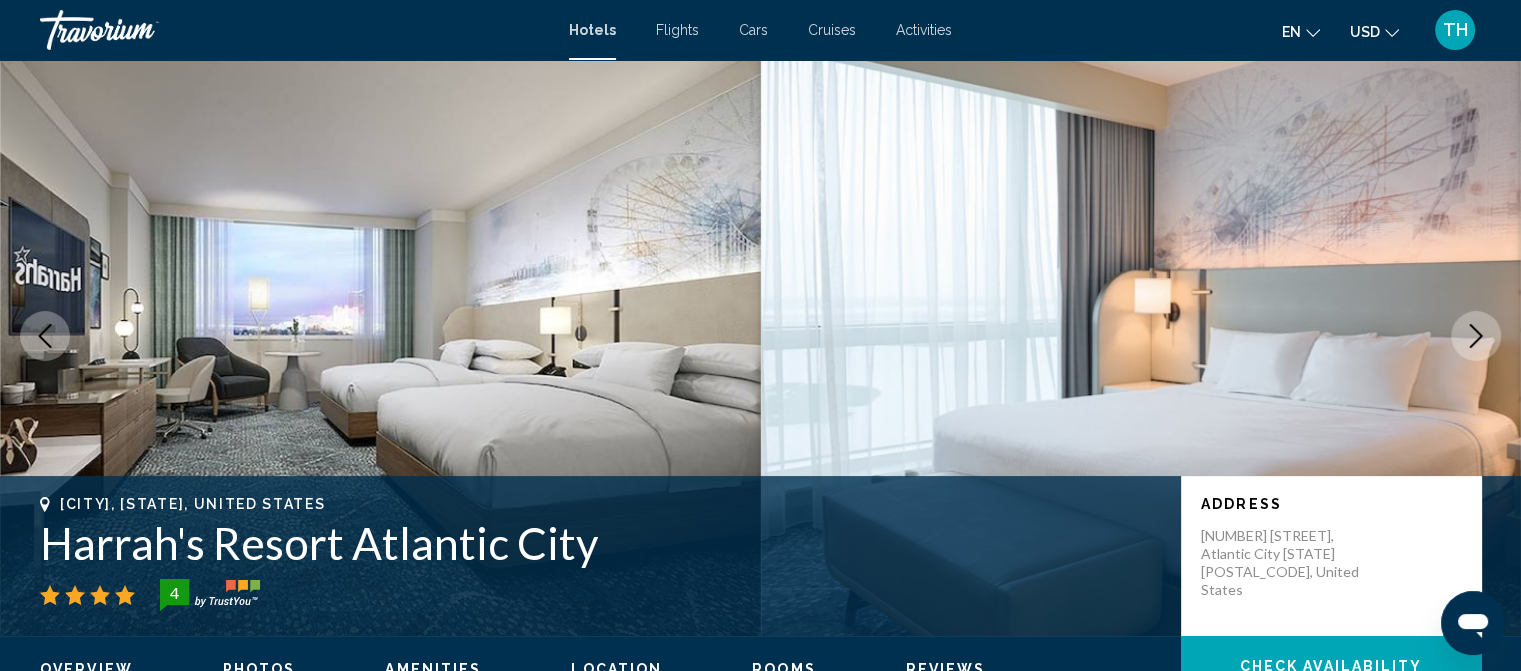click 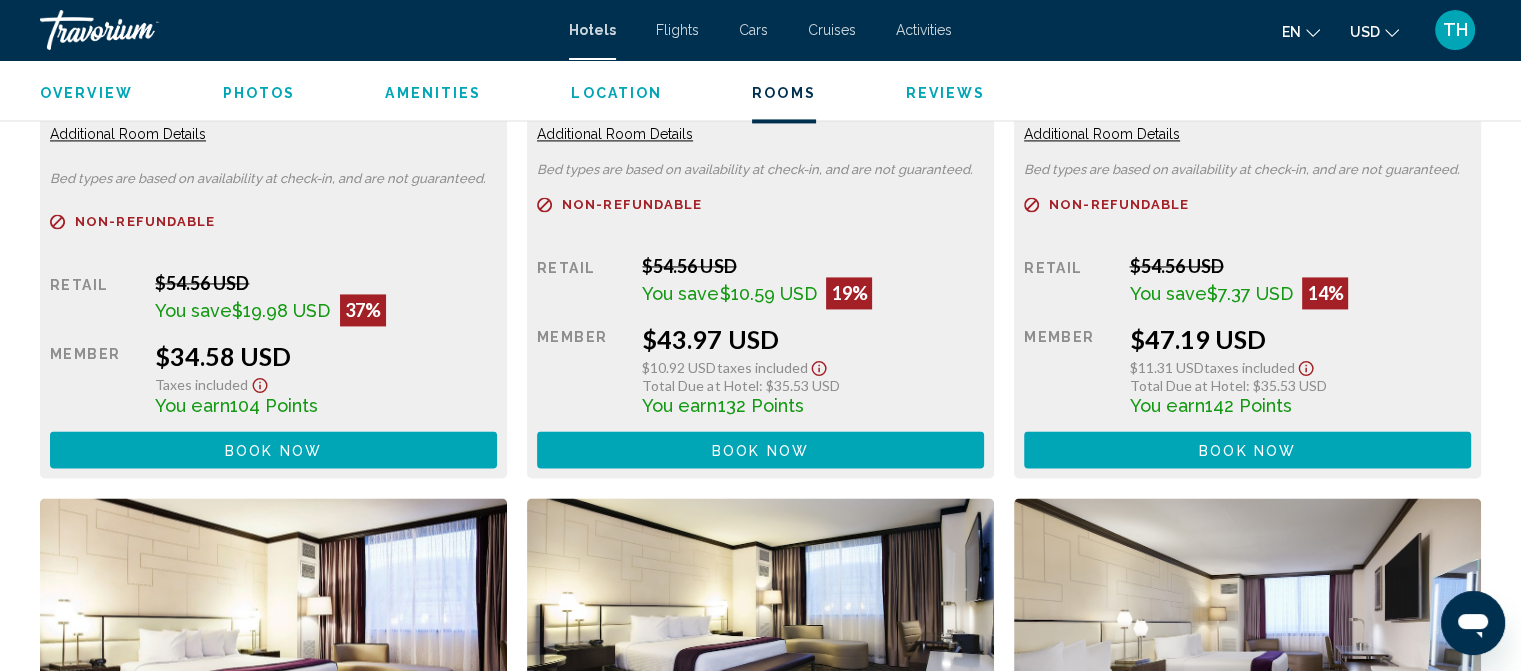scroll, scrollTop: 2981, scrollLeft: 0, axis: vertical 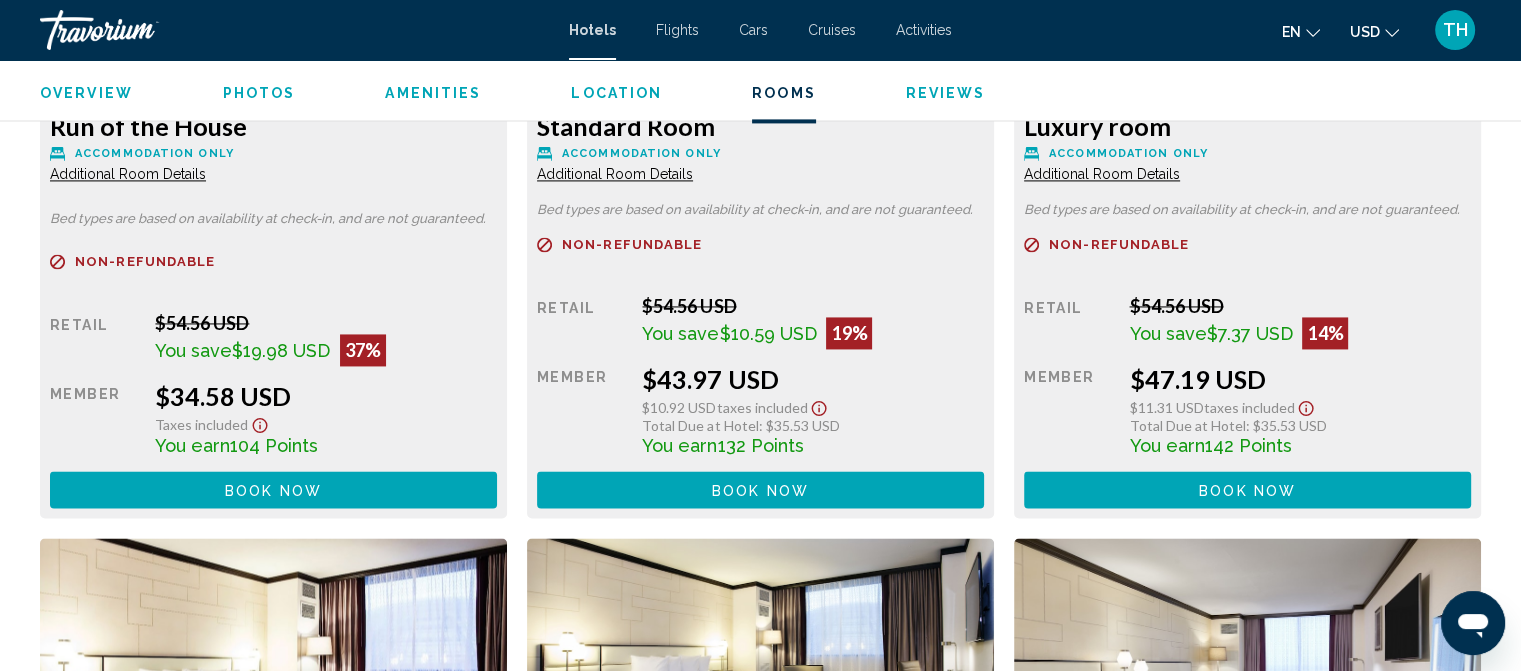 click on "Additional Room Details" at bounding box center (128, 174) 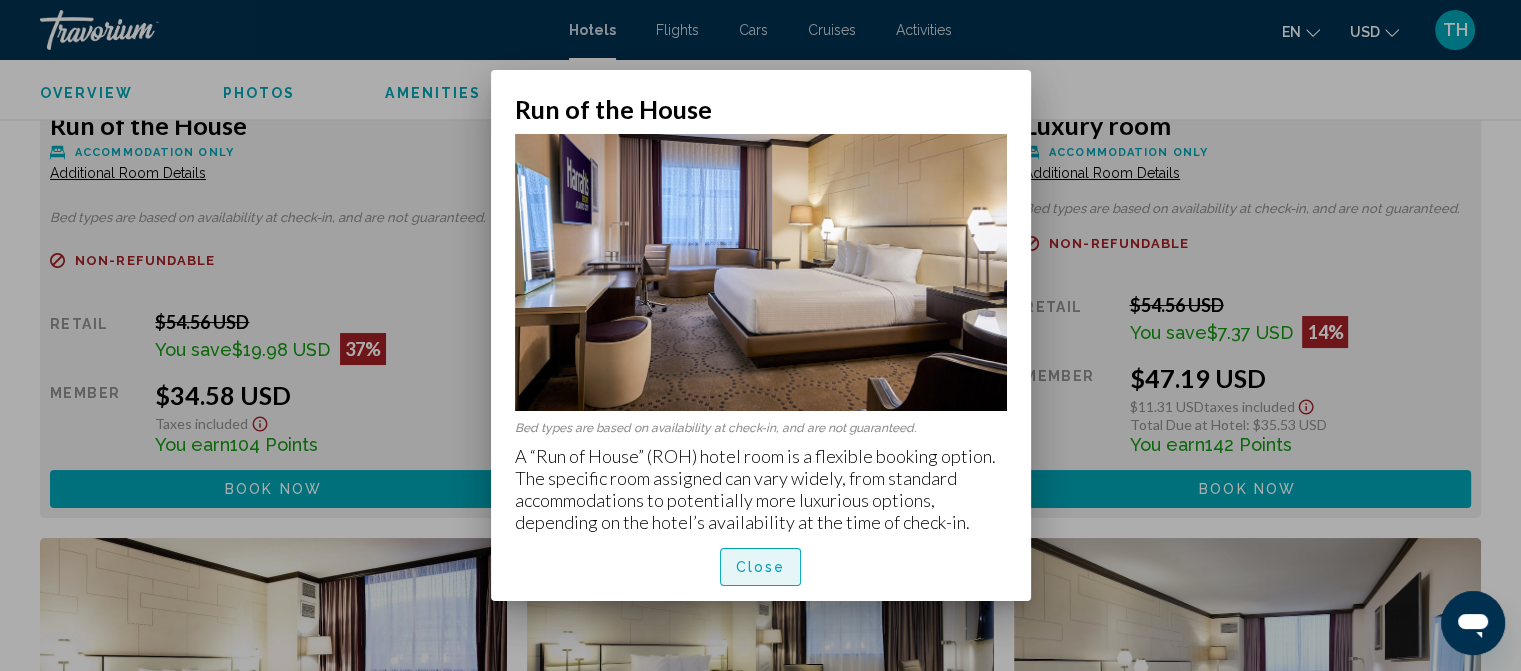 click on "Close" at bounding box center [761, 568] 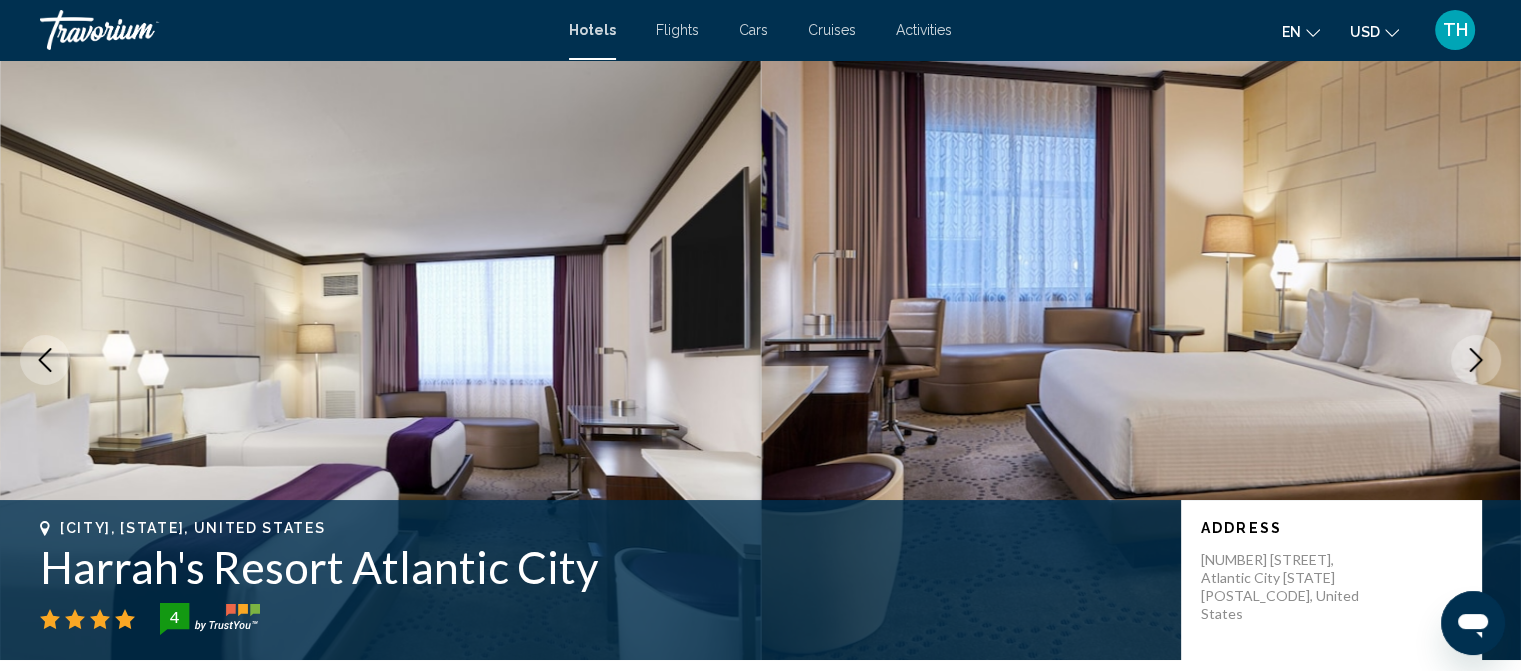 scroll, scrollTop: 2981, scrollLeft: 0, axis: vertical 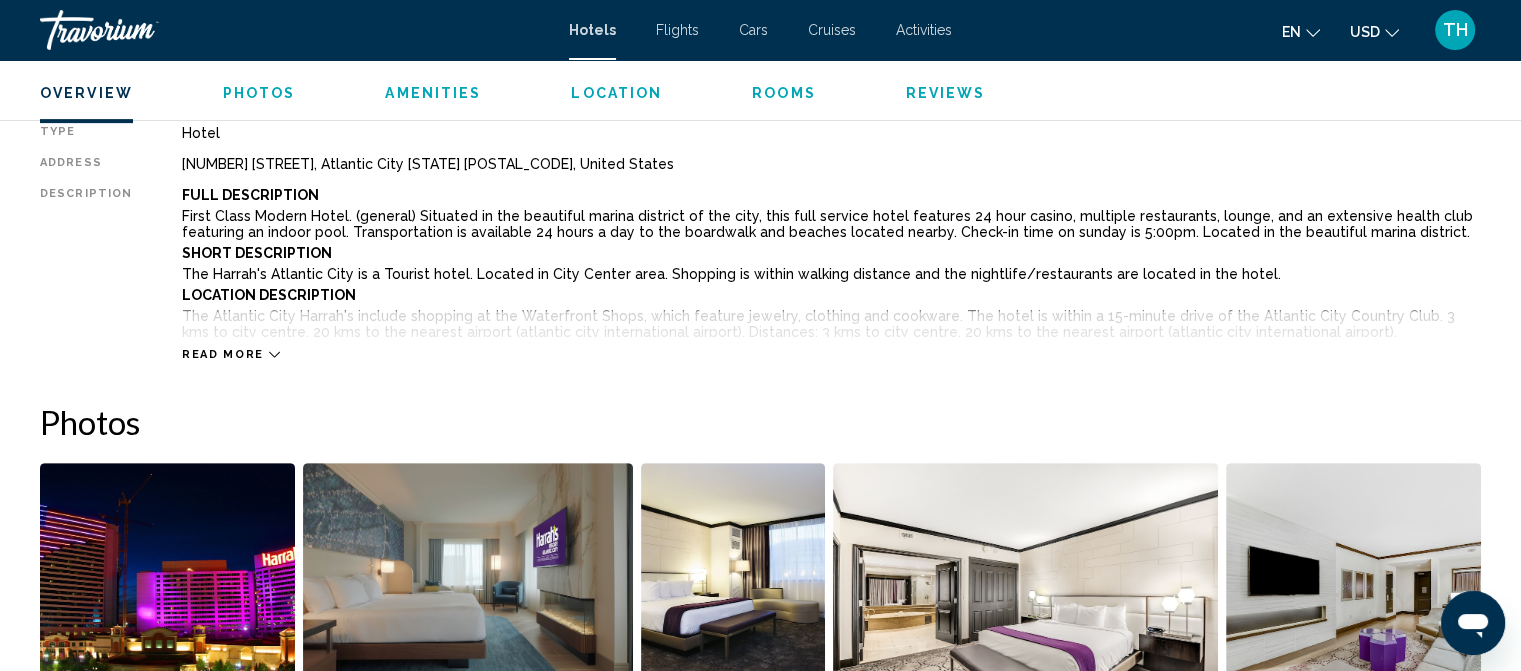 click 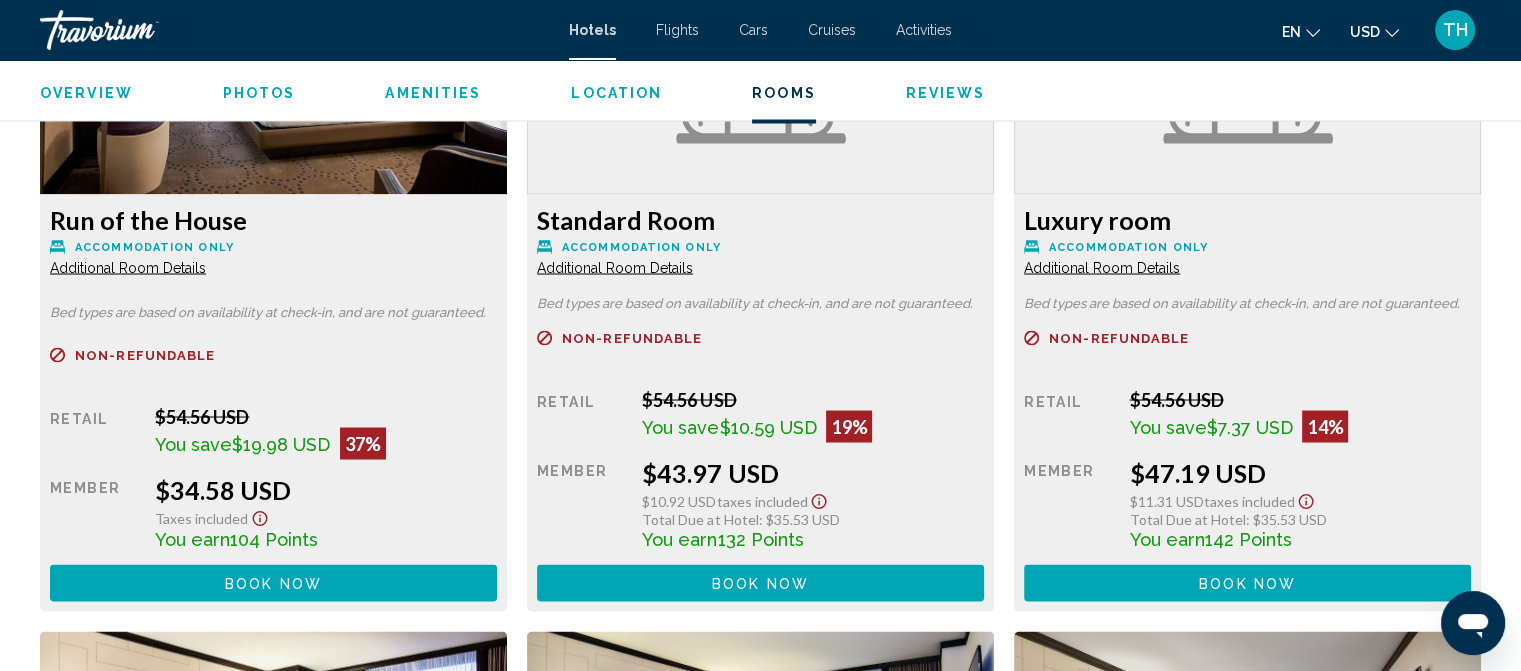 scroll, scrollTop: 3656, scrollLeft: 0, axis: vertical 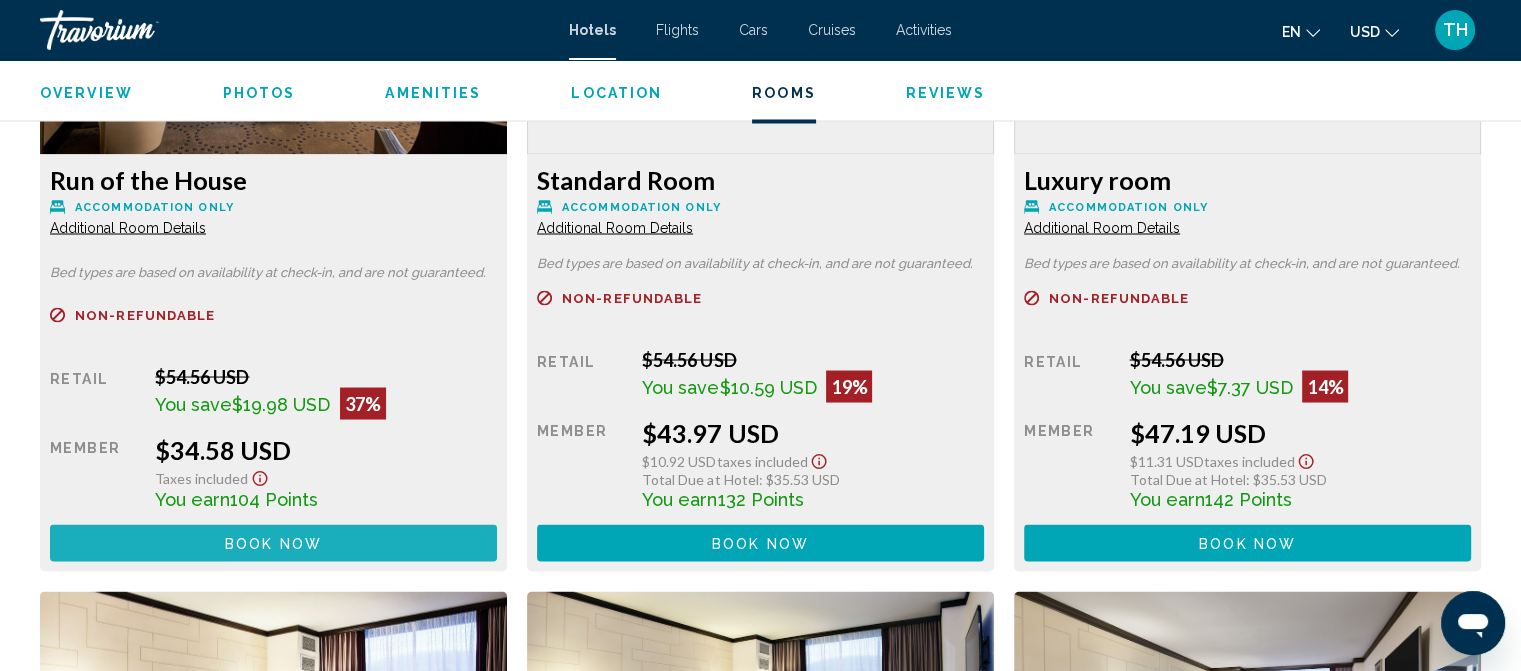 click on "Book now" at bounding box center (273, 543) 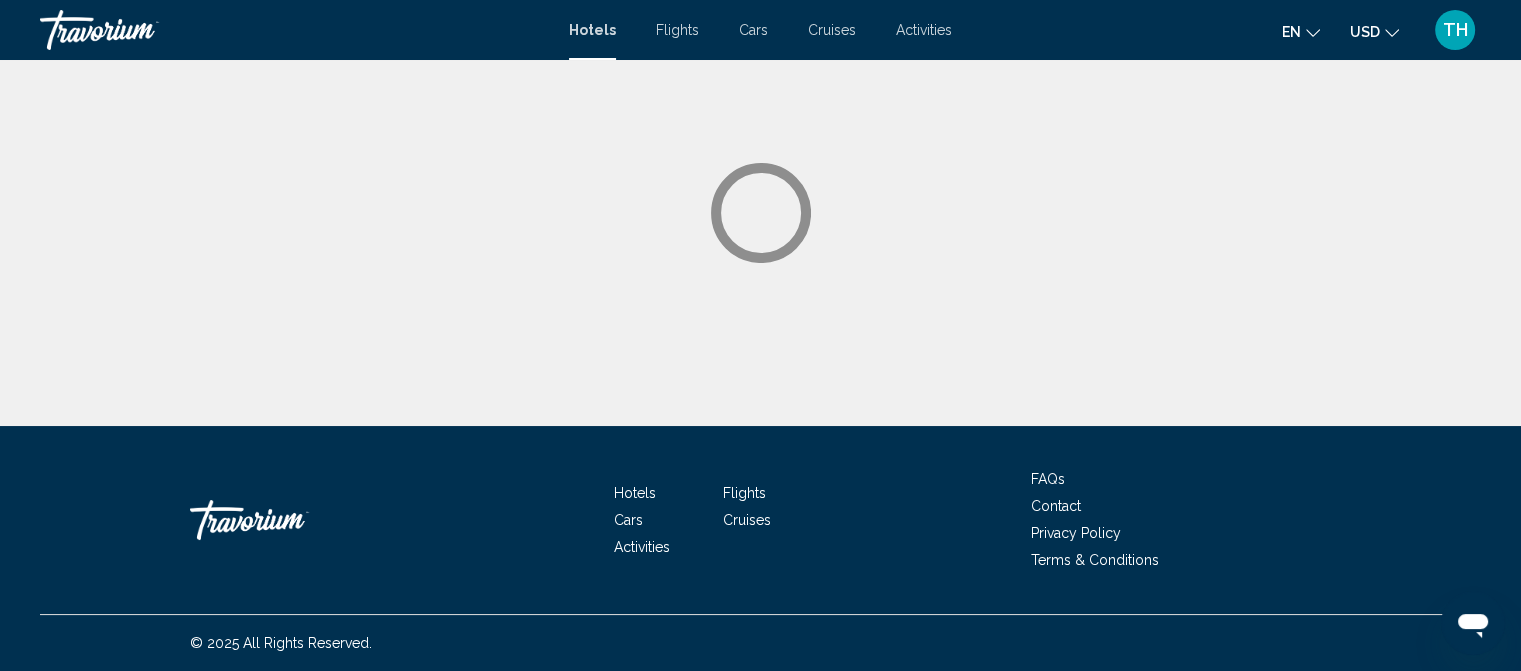 scroll, scrollTop: 0, scrollLeft: 0, axis: both 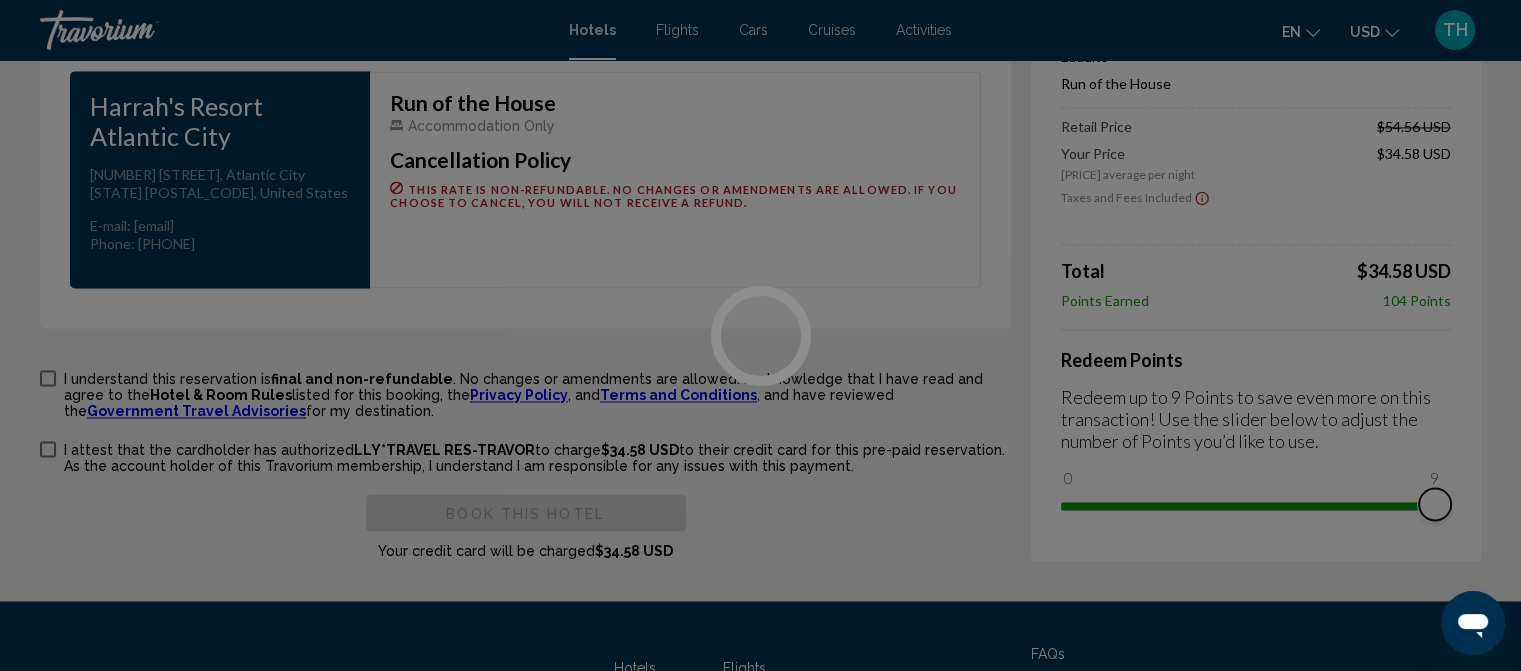 drag, startPoint x: 1071, startPoint y: 494, endPoint x: 1496, endPoint y: 491, distance: 425.0106 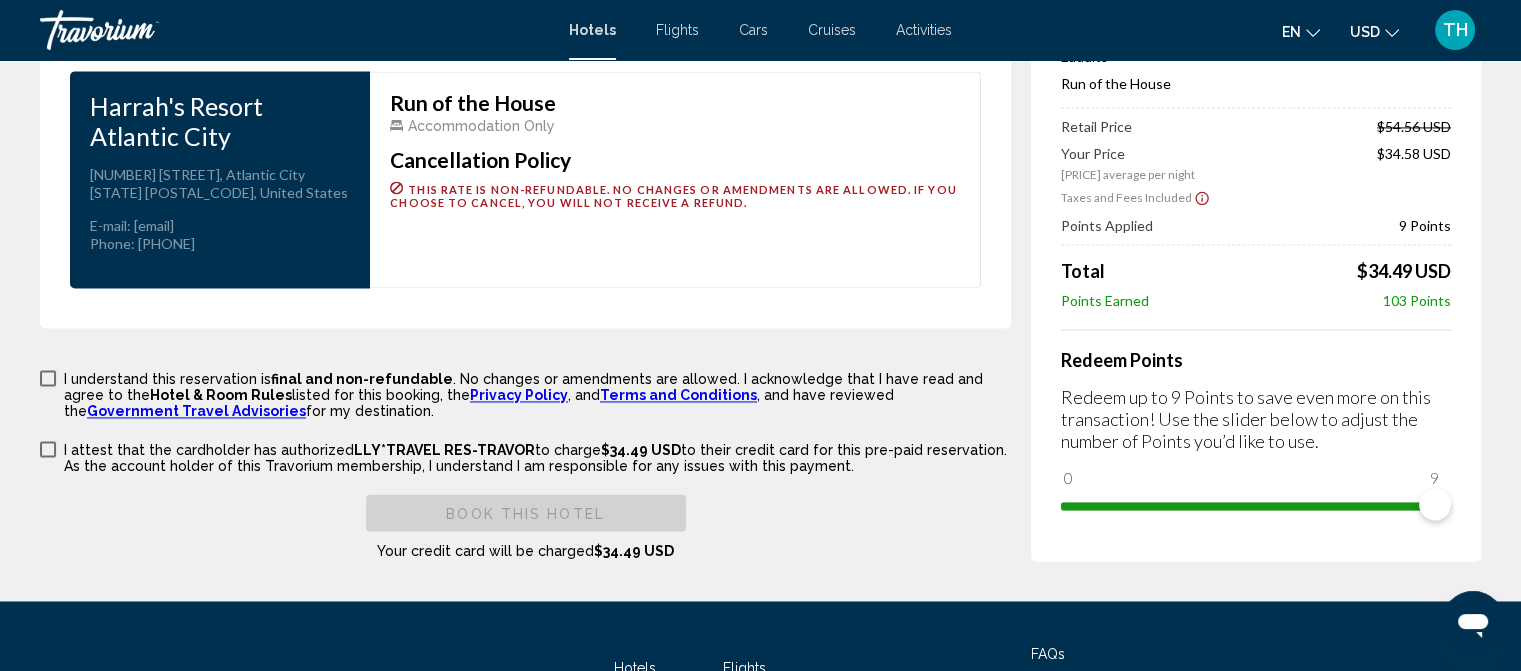 click at bounding box center [48, 378] 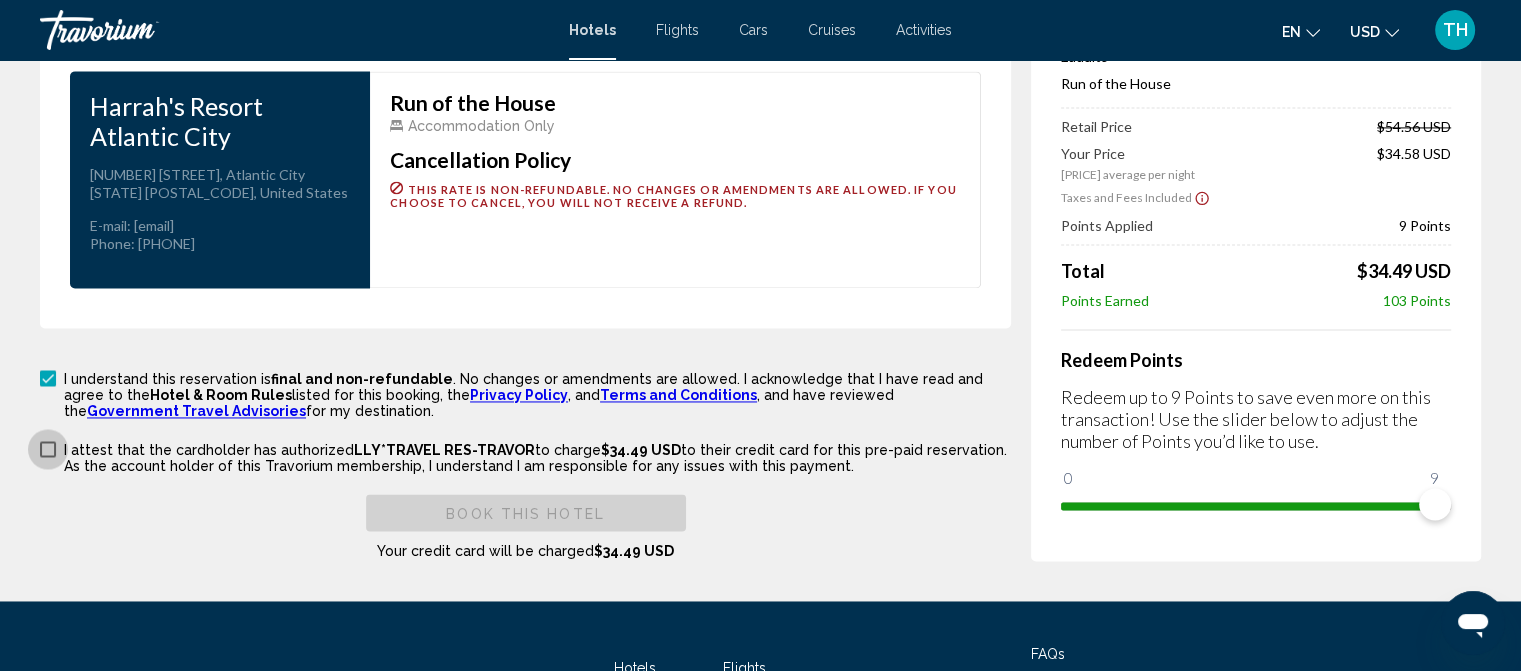 click at bounding box center (48, 449) 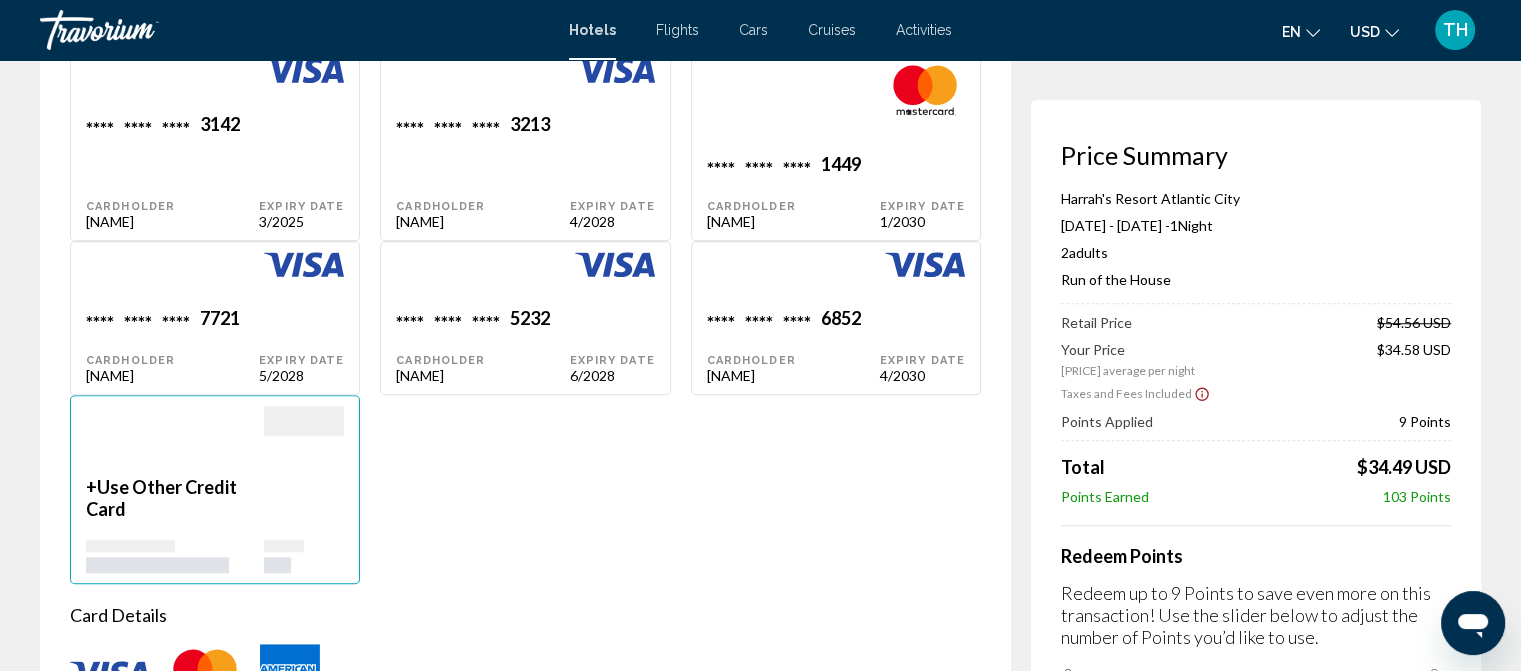 scroll, scrollTop: 1588, scrollLeft: 0, axis: vertical 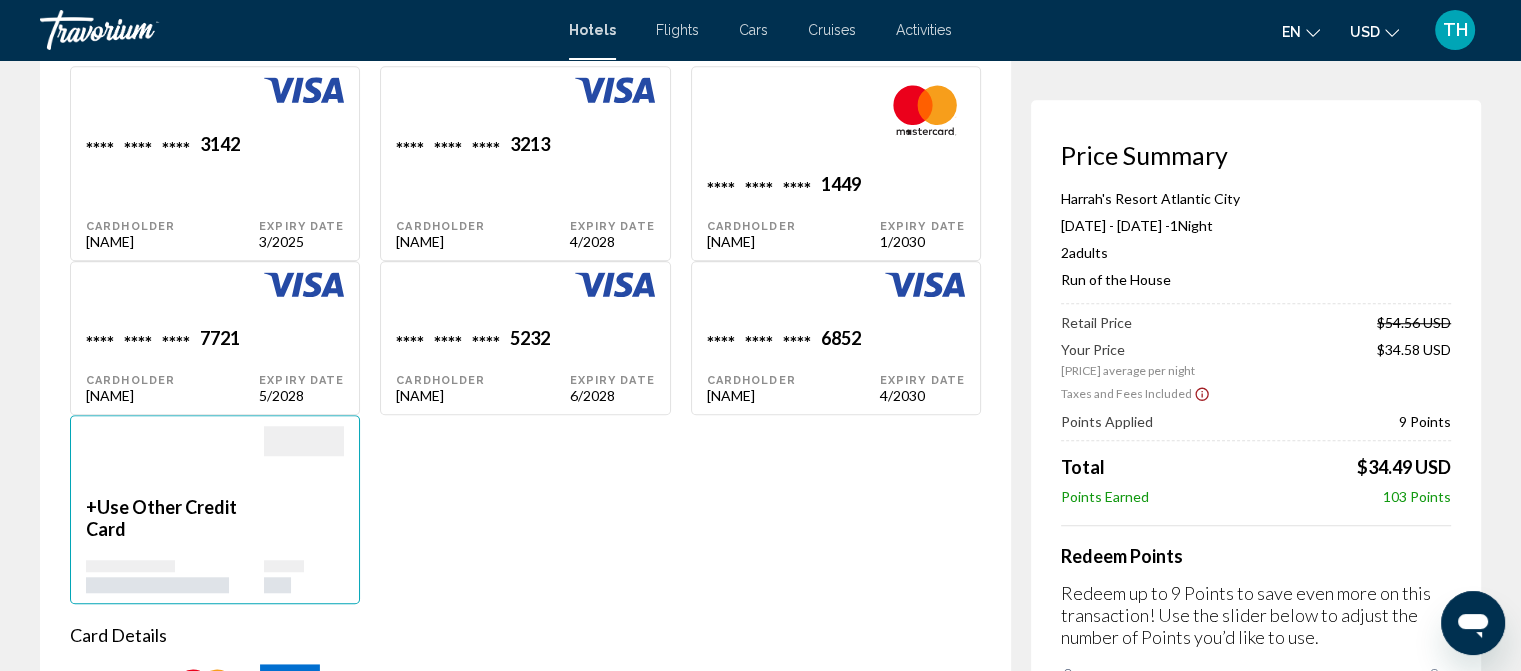 click on "[NUMBER]" at bounding box center [220, 146] 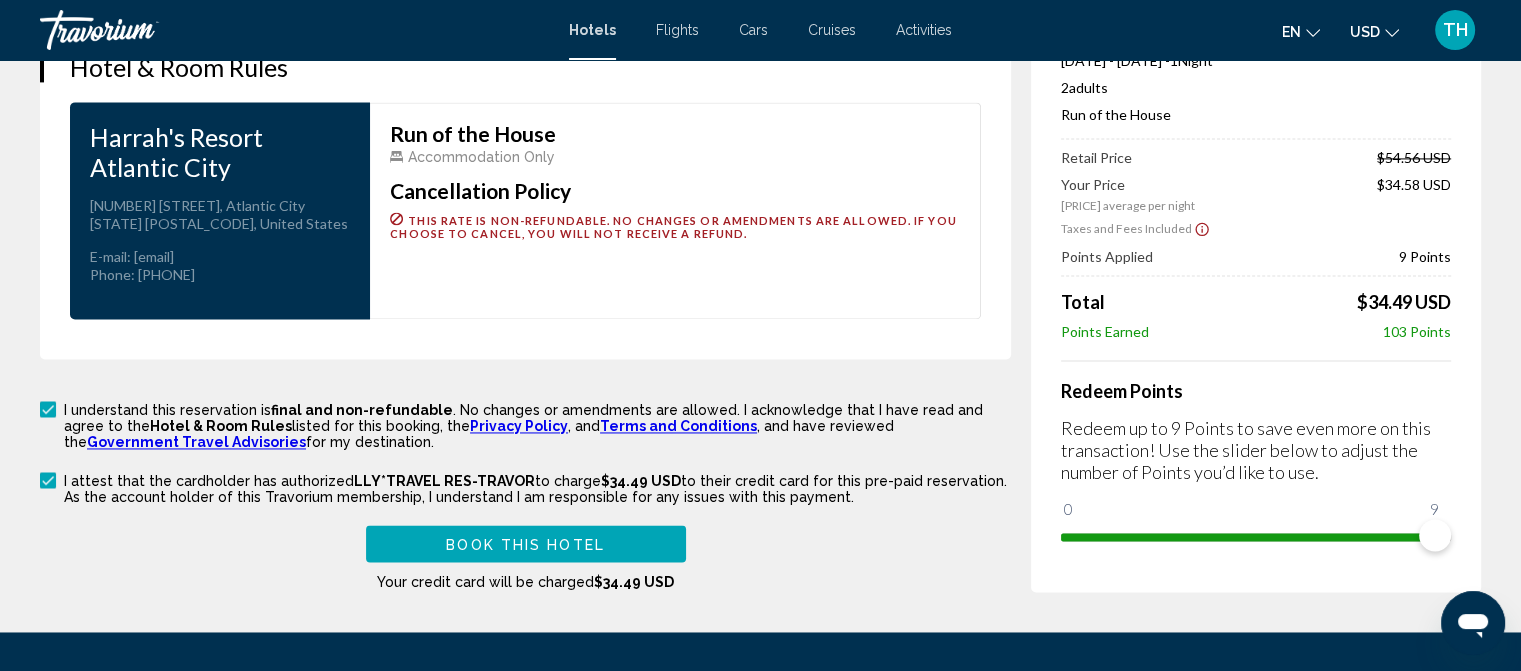 scroll, scrollTop: 3004, scrollLeft: 0, axis: vertical 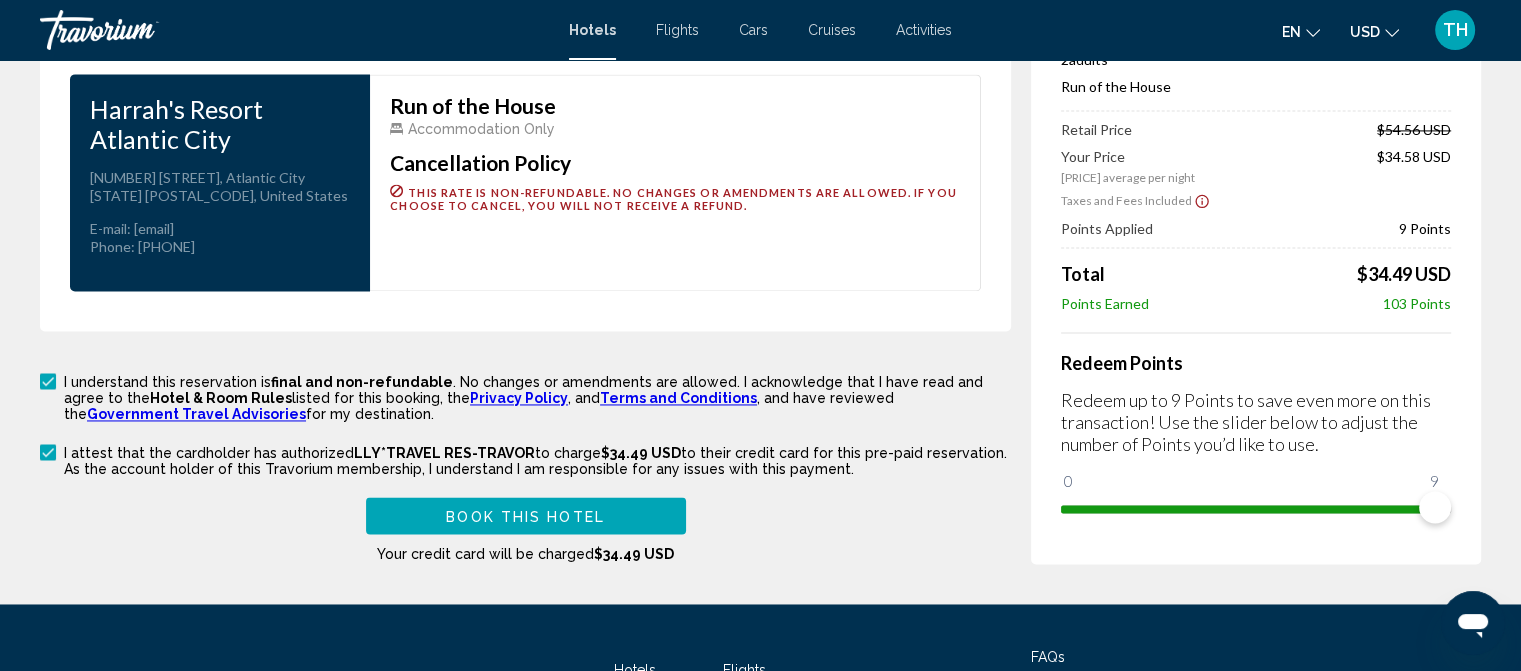click on "Book this hotel" at bounding box center [526, 515] 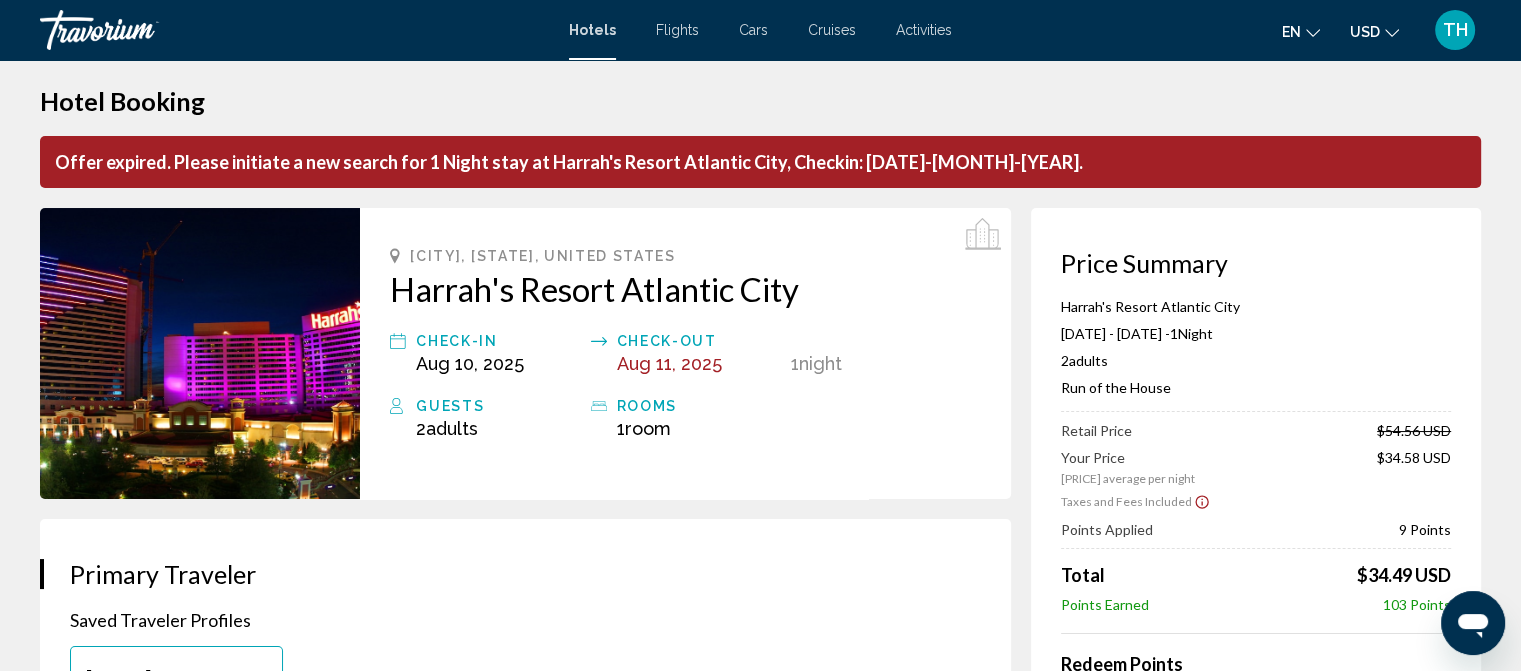 scroll, scrollTop: 0, scrollLeft: 0, axis: both 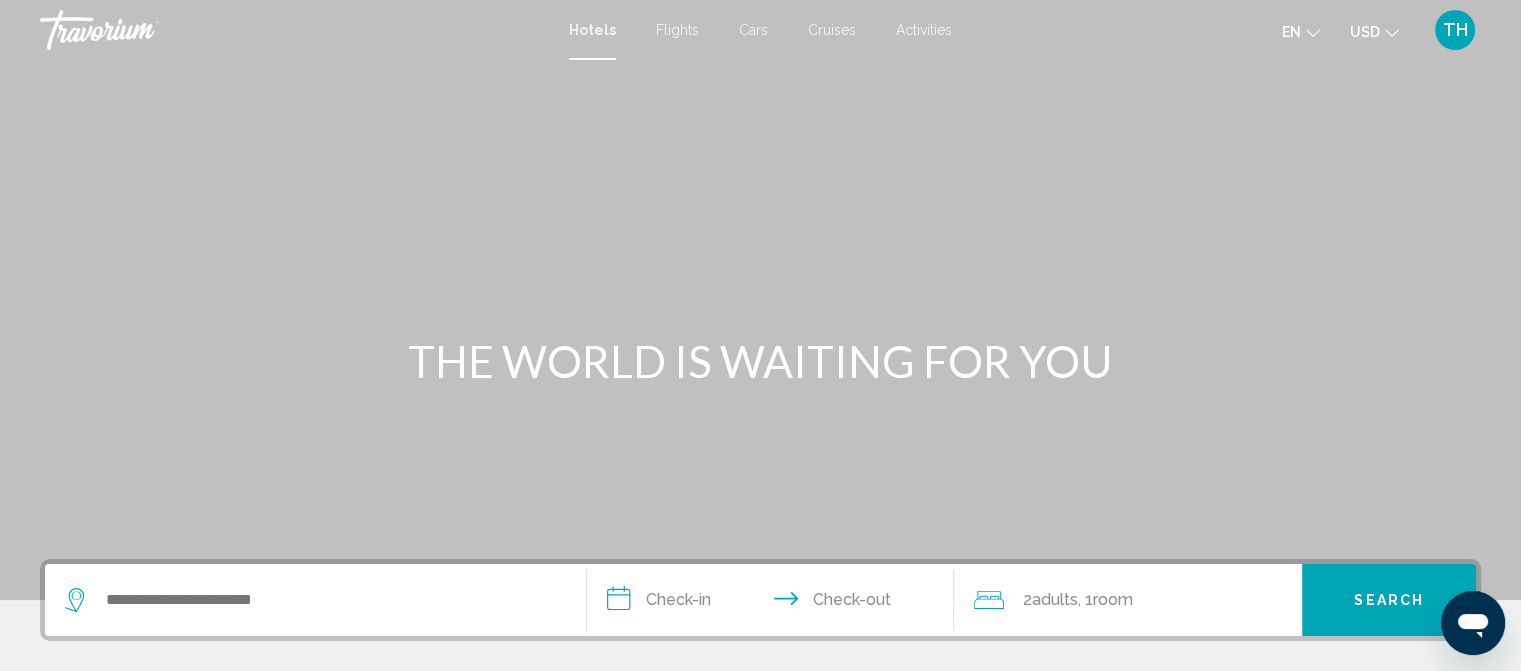 drag, startPoint x: 1520, startPoint y: 120, endPoint x: 1535, endPoint y: 173, distance: 55.081757 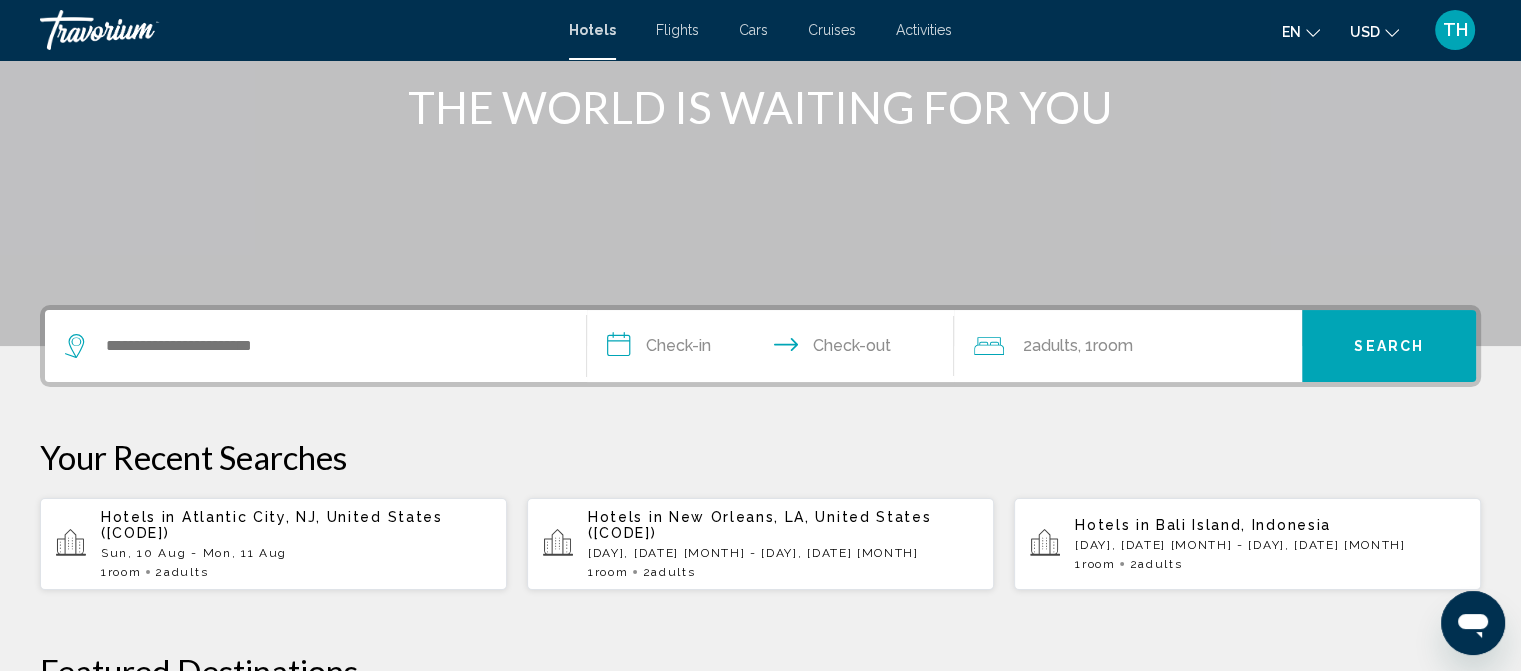 scroll, scrollTop: 262, scrollLeft: 0, axis: vertical 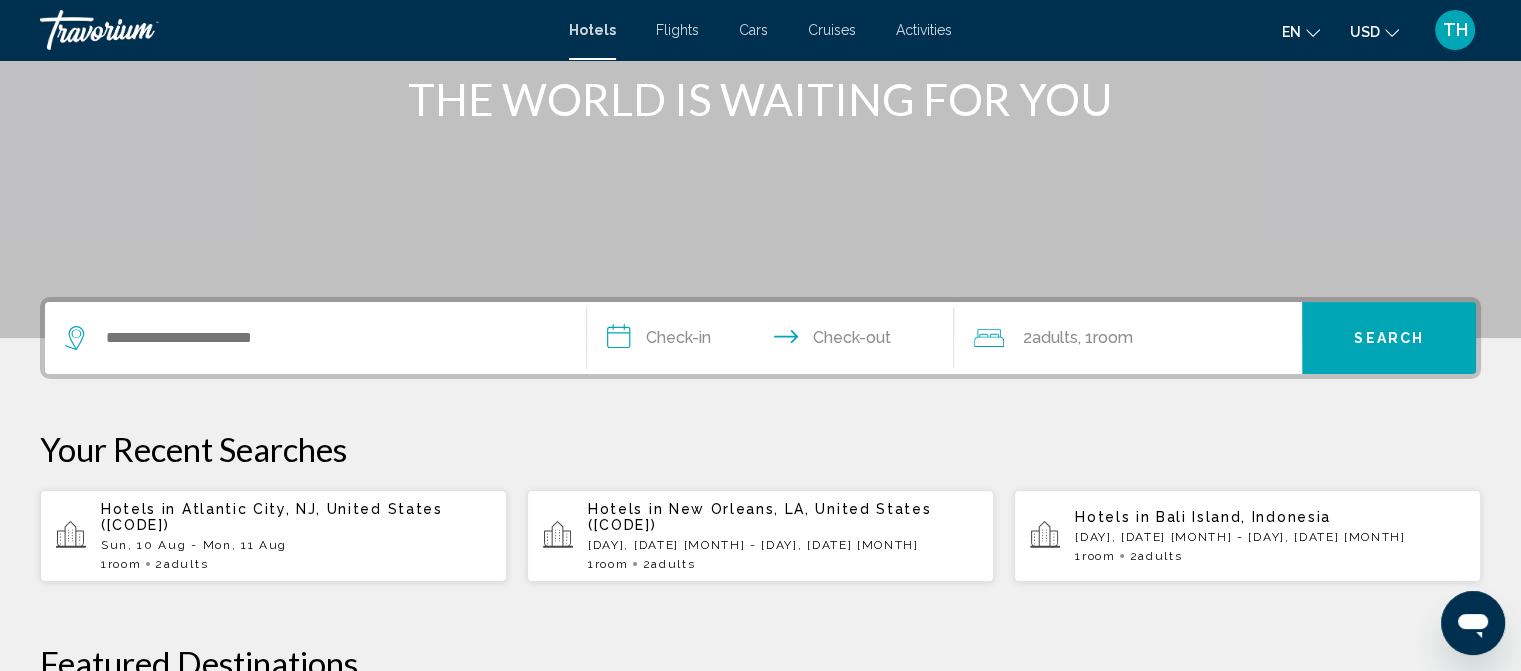 click on "Sun, 10 Aug - Mon, 11 Aug" at bounding box center (296, 545) 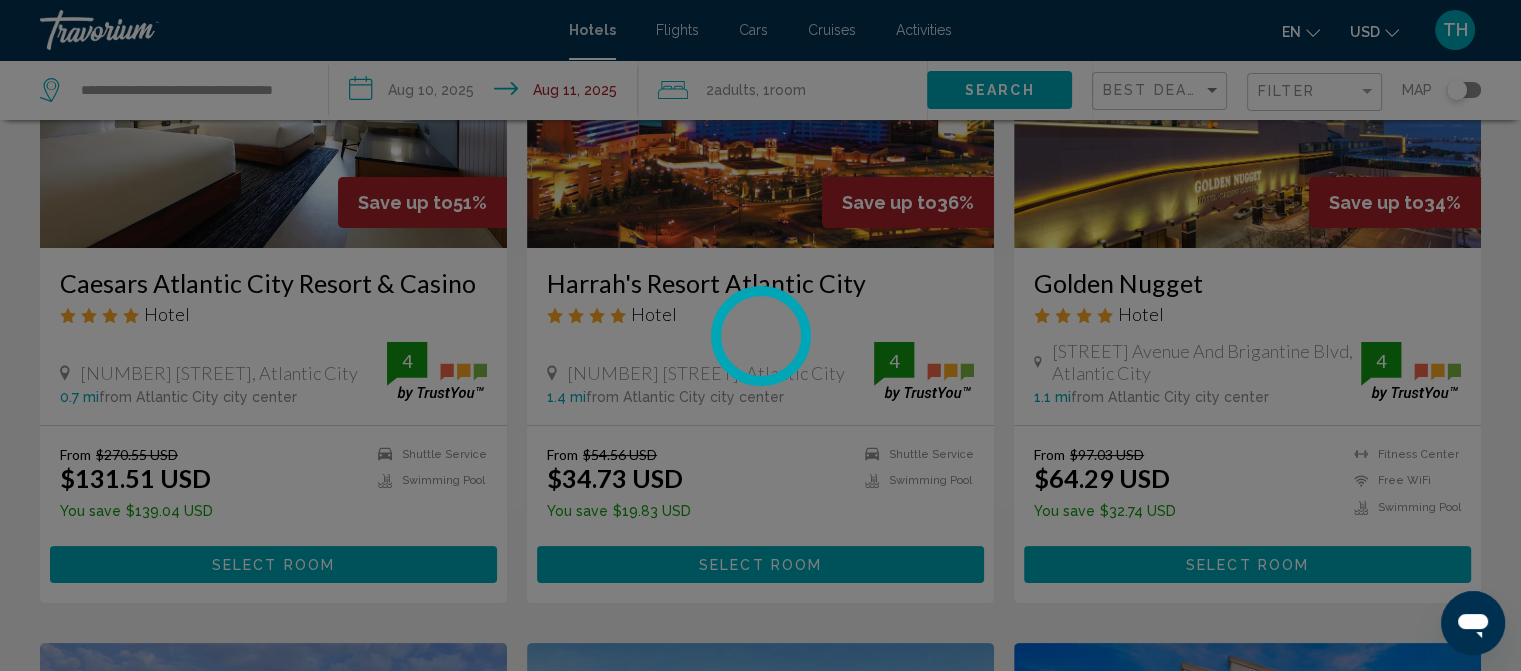 scroll, scrollTop: 0, scrollLeft: 0, axis: both 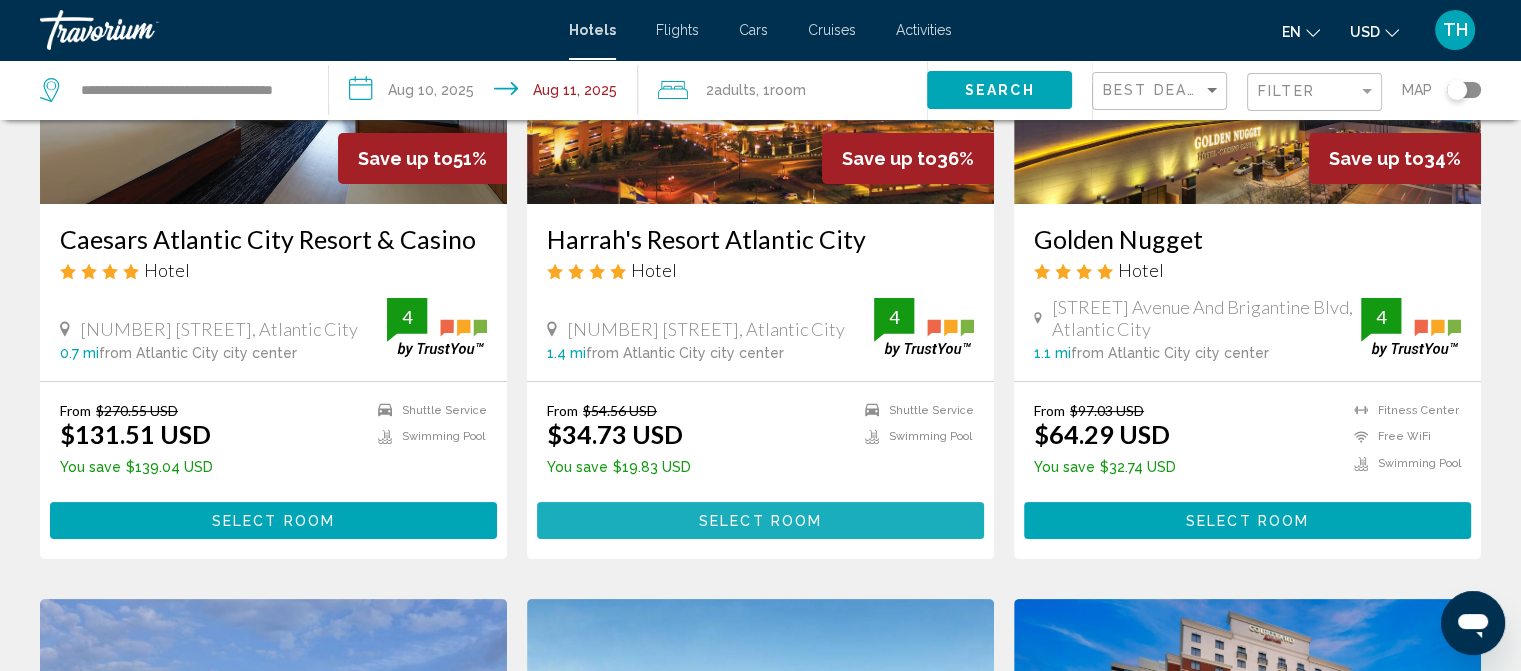 click on "Select Room" at bounding box center [760, 521] 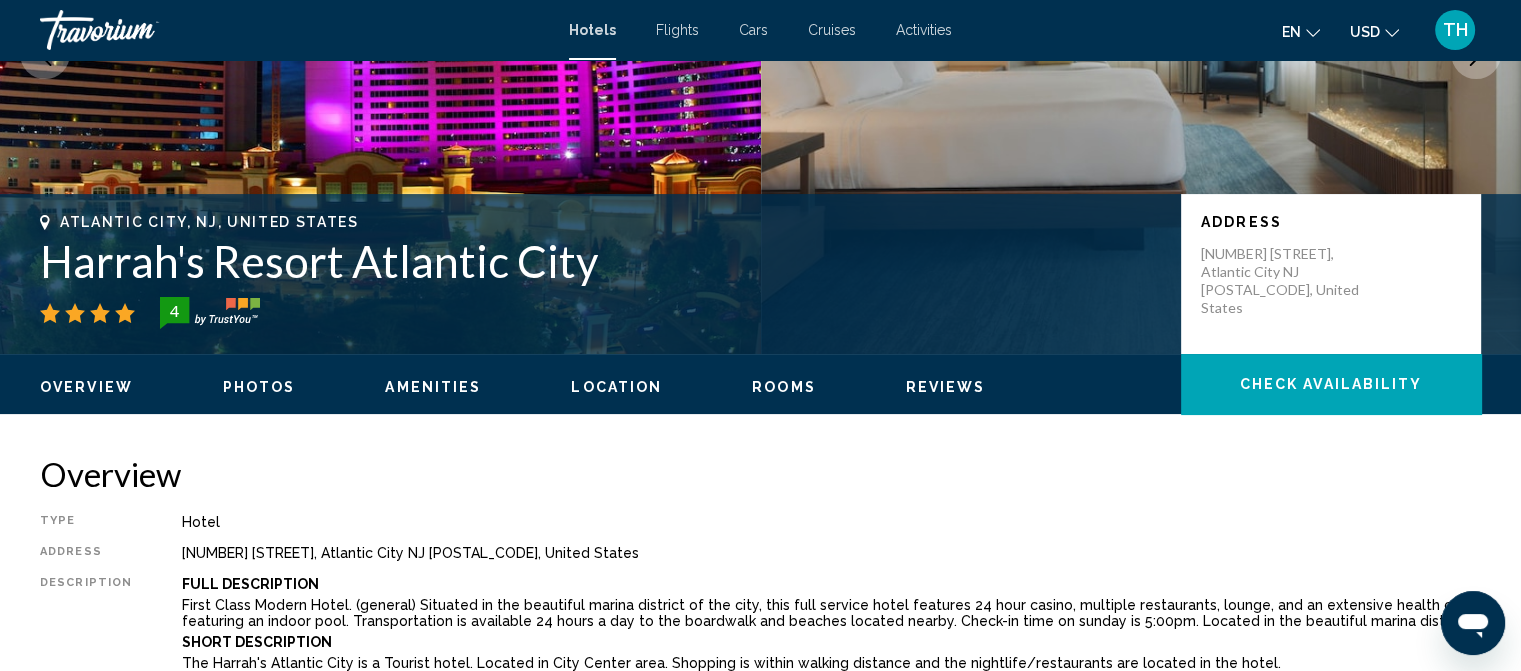 scroll, scrollTop: 24, scrollLeft: 0, axis: vertical 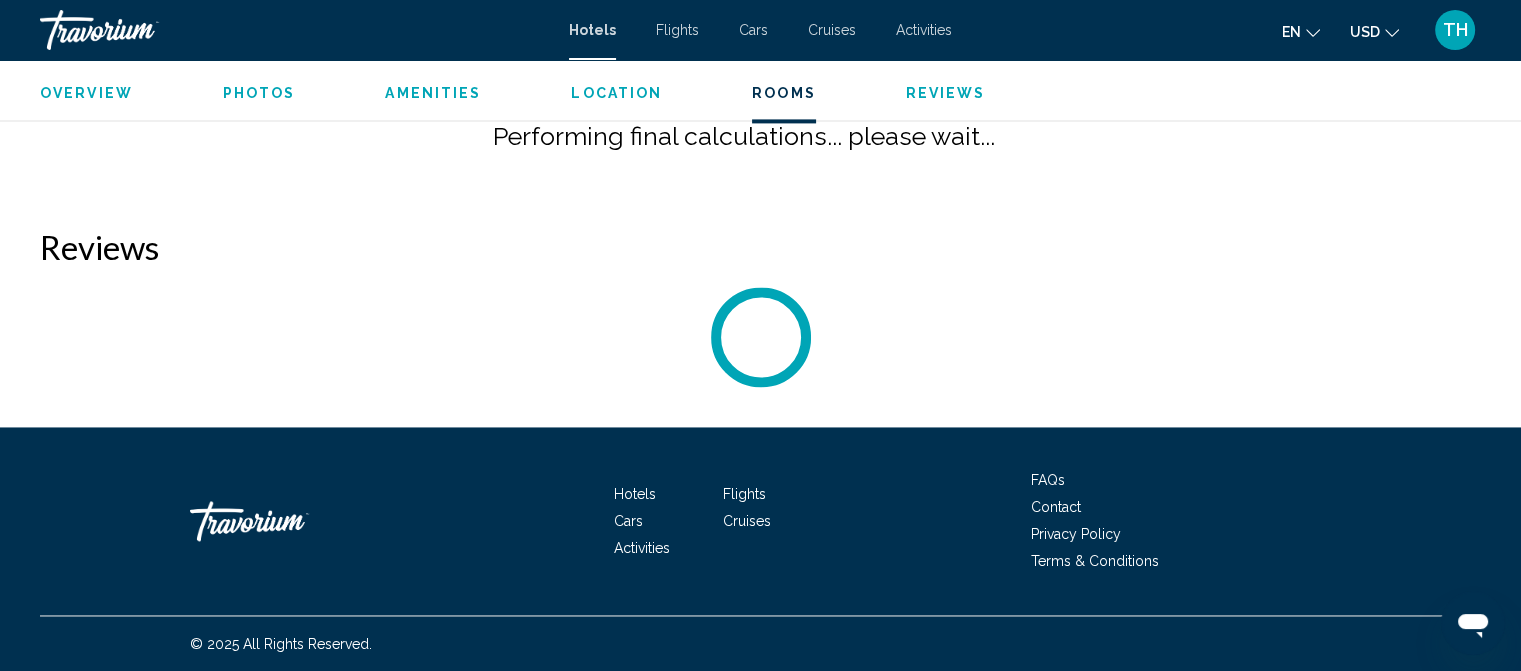 drag, startPoint x: 1535, startPoint y: 103, endPoint x: 53, endPoint y: 38, distance: 1483.4248 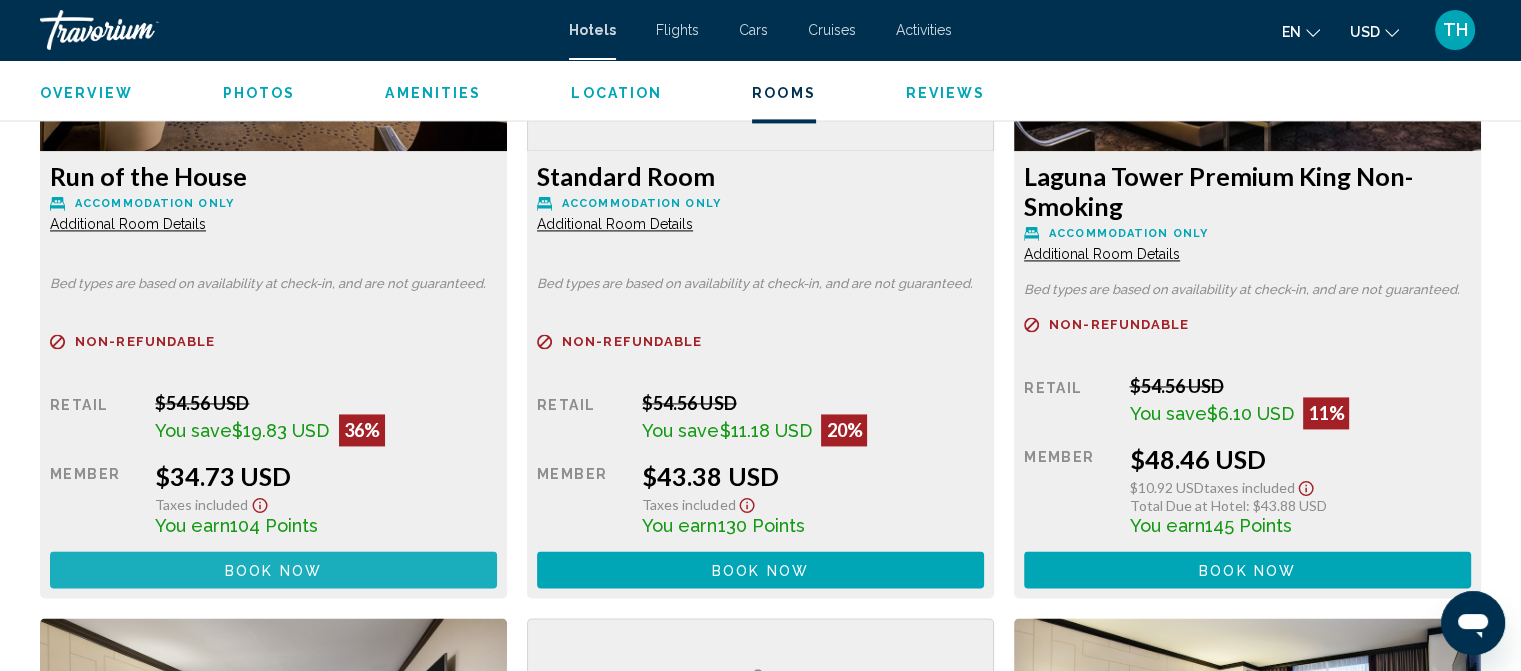 click on "Book now" at bounding box center [273, 570] 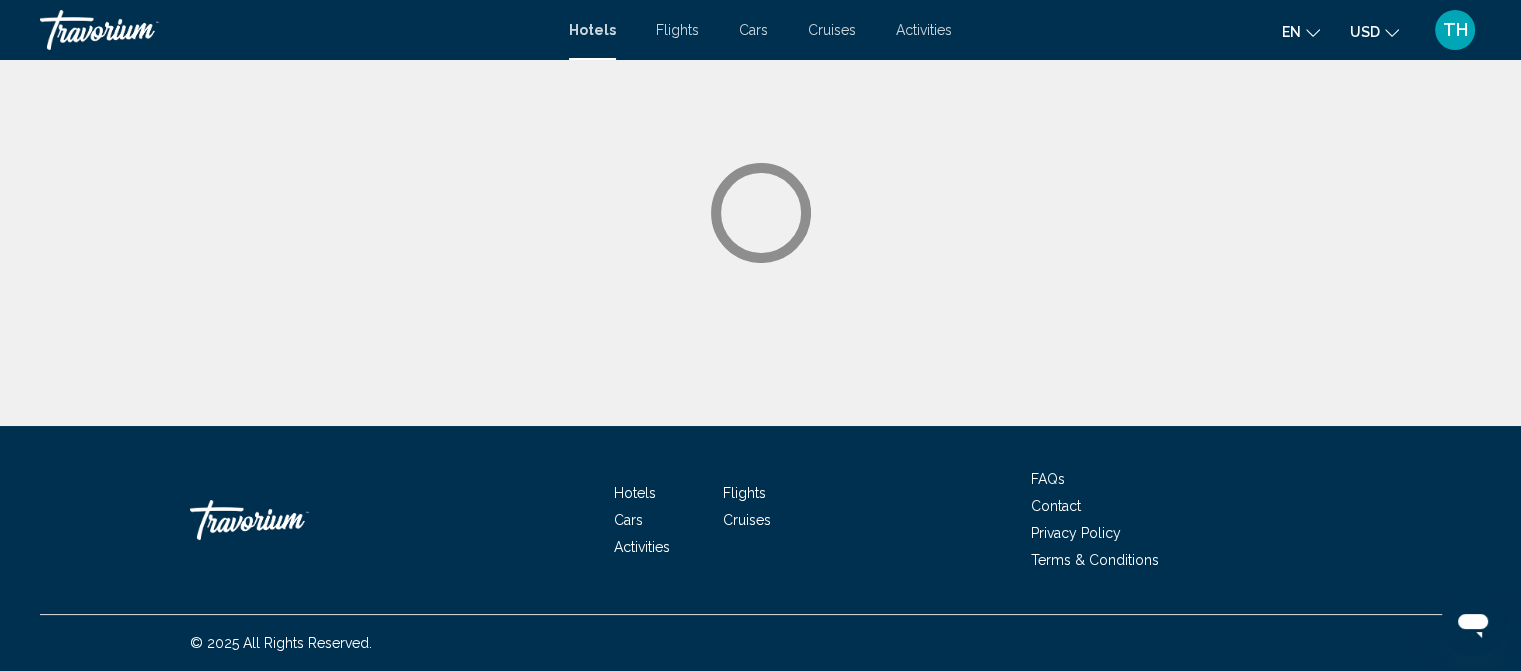 scroll, scrollTop: 0, scrollLeft: 0, axis: both 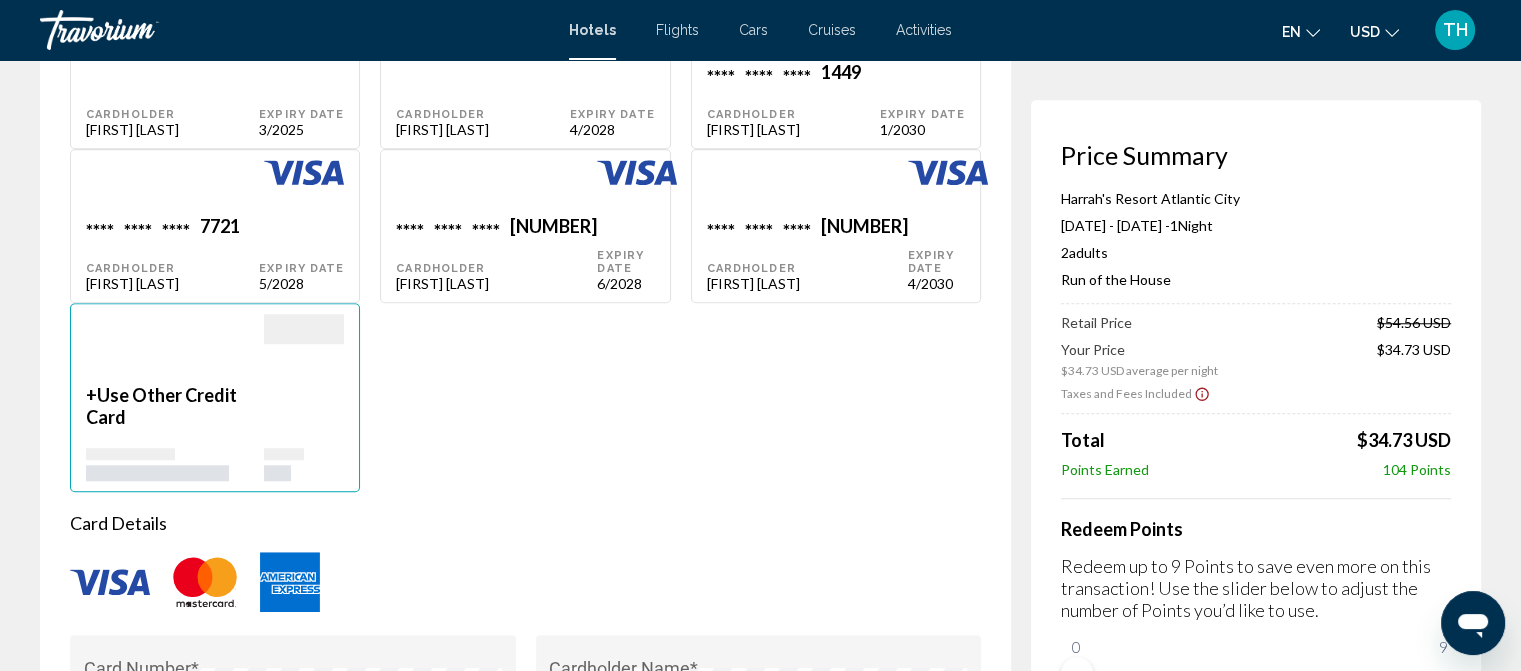 click on "Expiry Date" at bounding box center [301, 114] 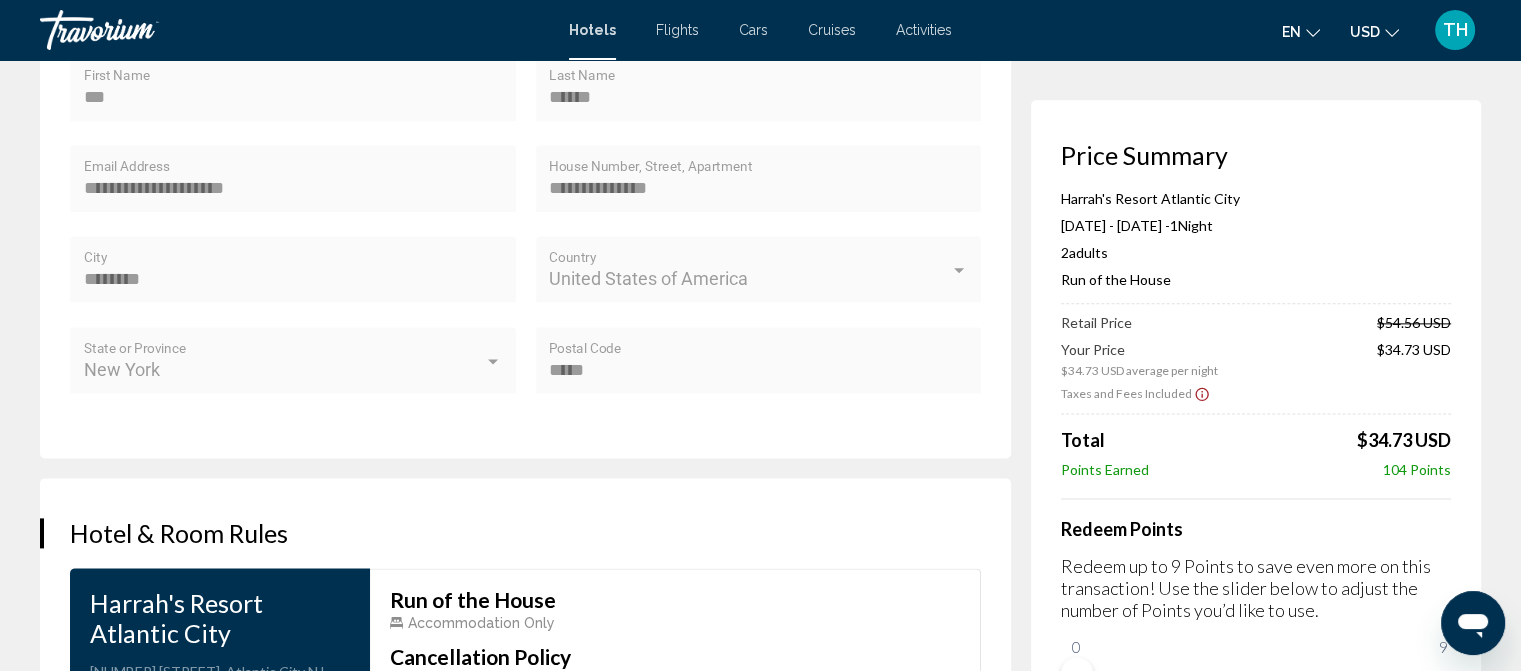 scroll, scrollTop: 2534, scrollLeft: 0, axis: vertical 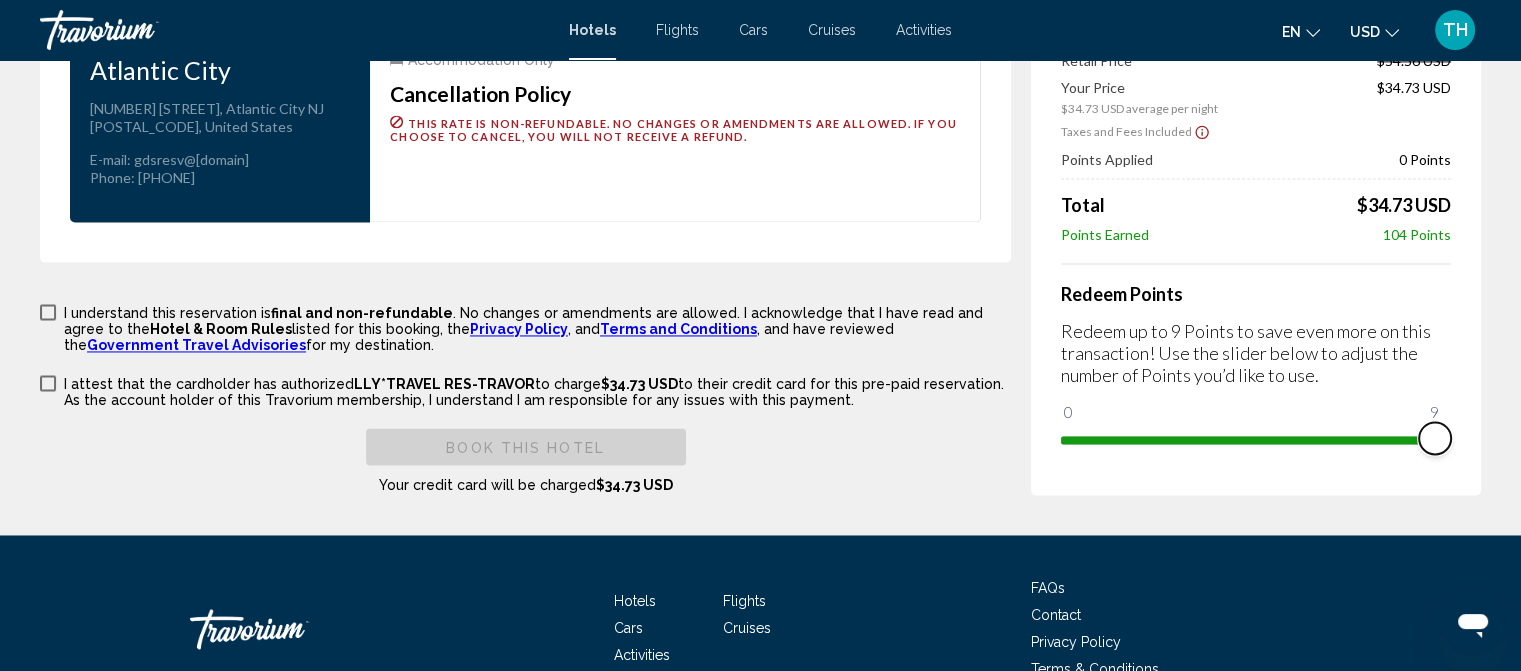 drag, startPoint x: 1075, startPoint y: 427, endPoint x: 1484, endPoint y: 422, distance: 409.03055 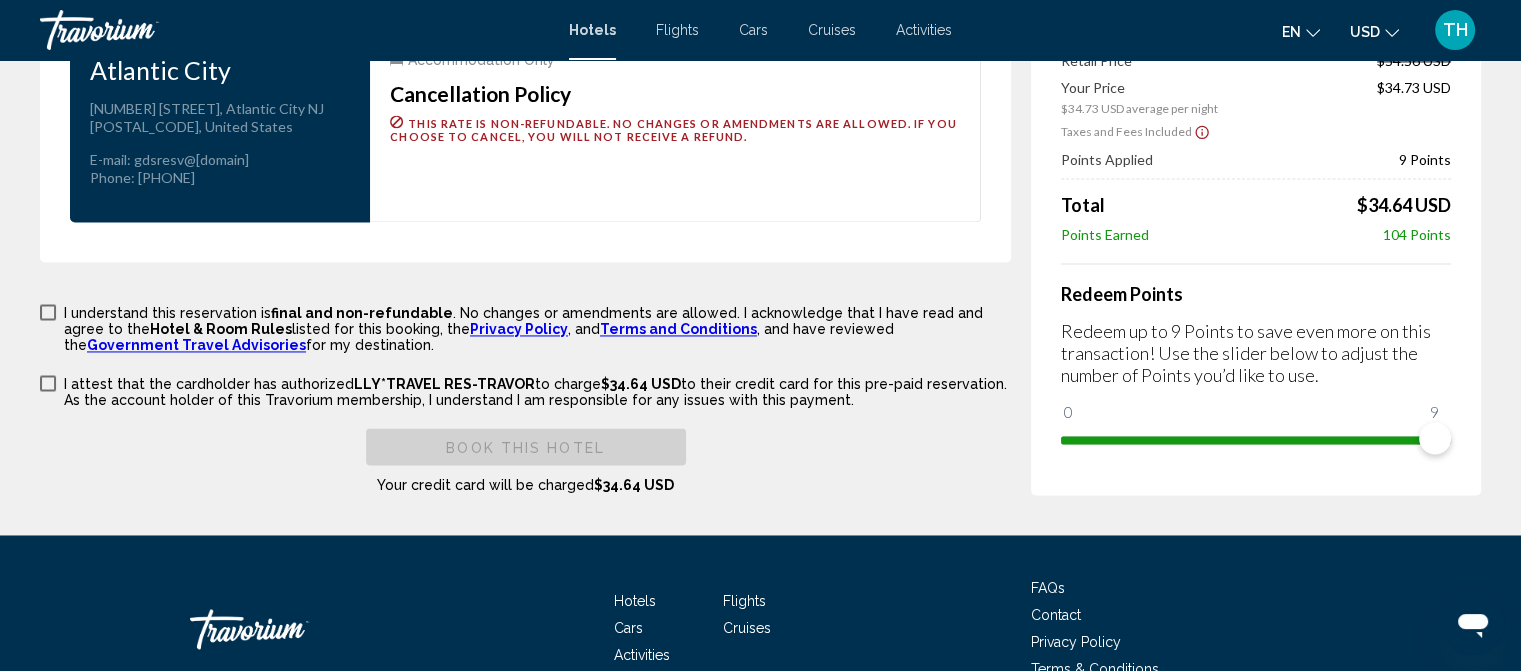 click at bounding box center [48, 312] 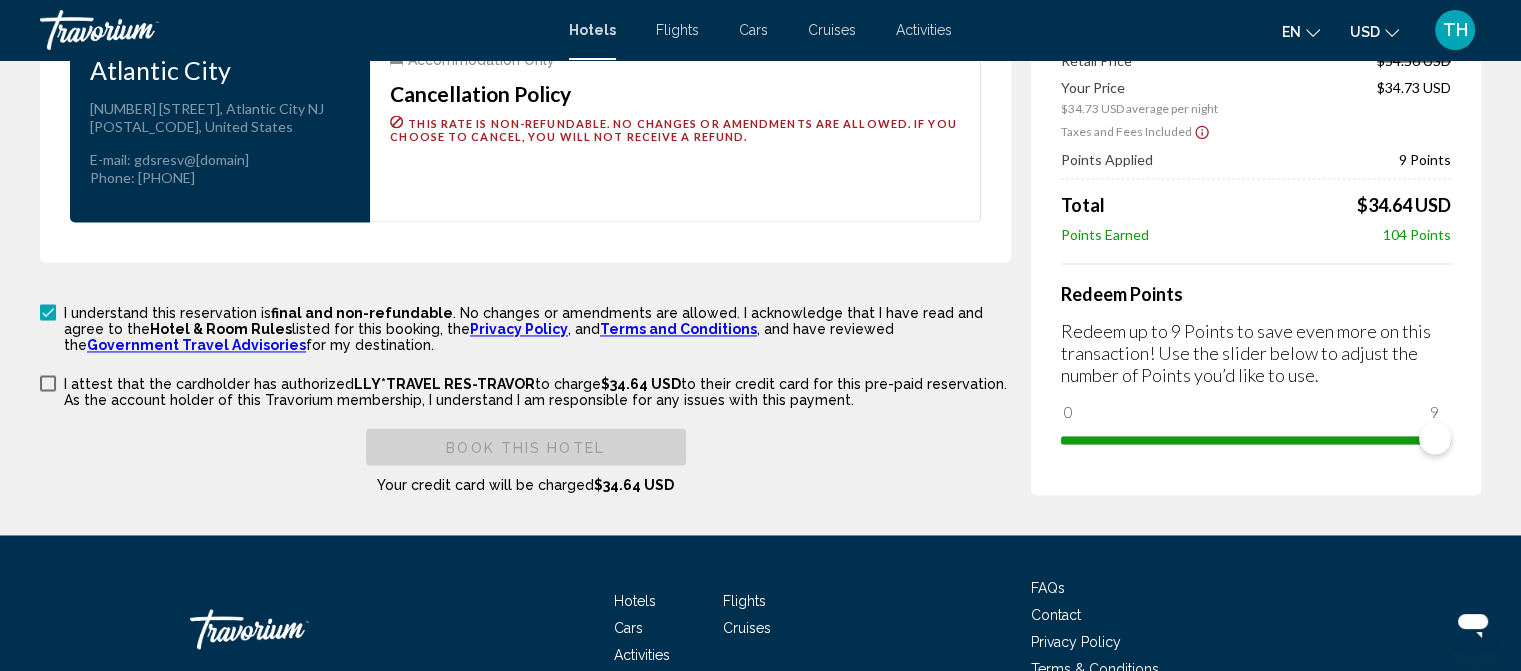 click at bounding box center [48, 383] 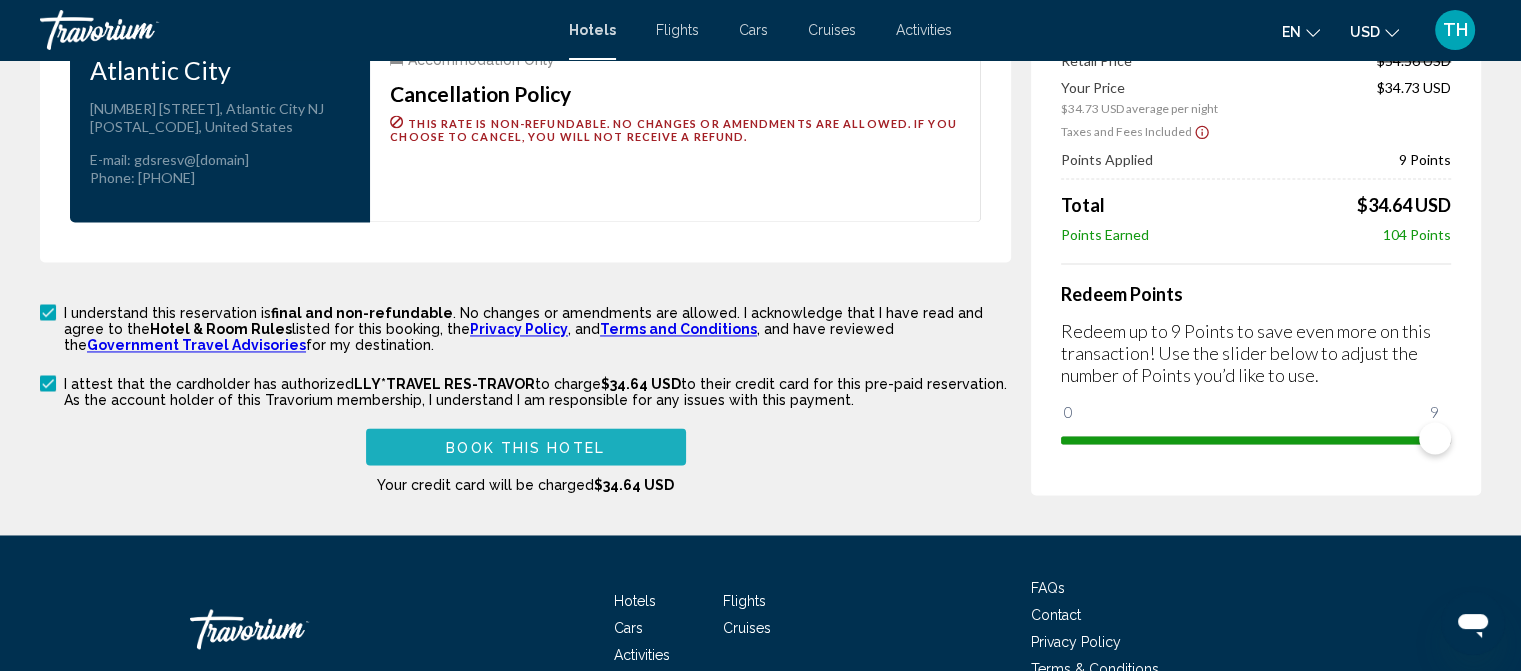click on "Book this hotel" at bounding box center [525, 447] 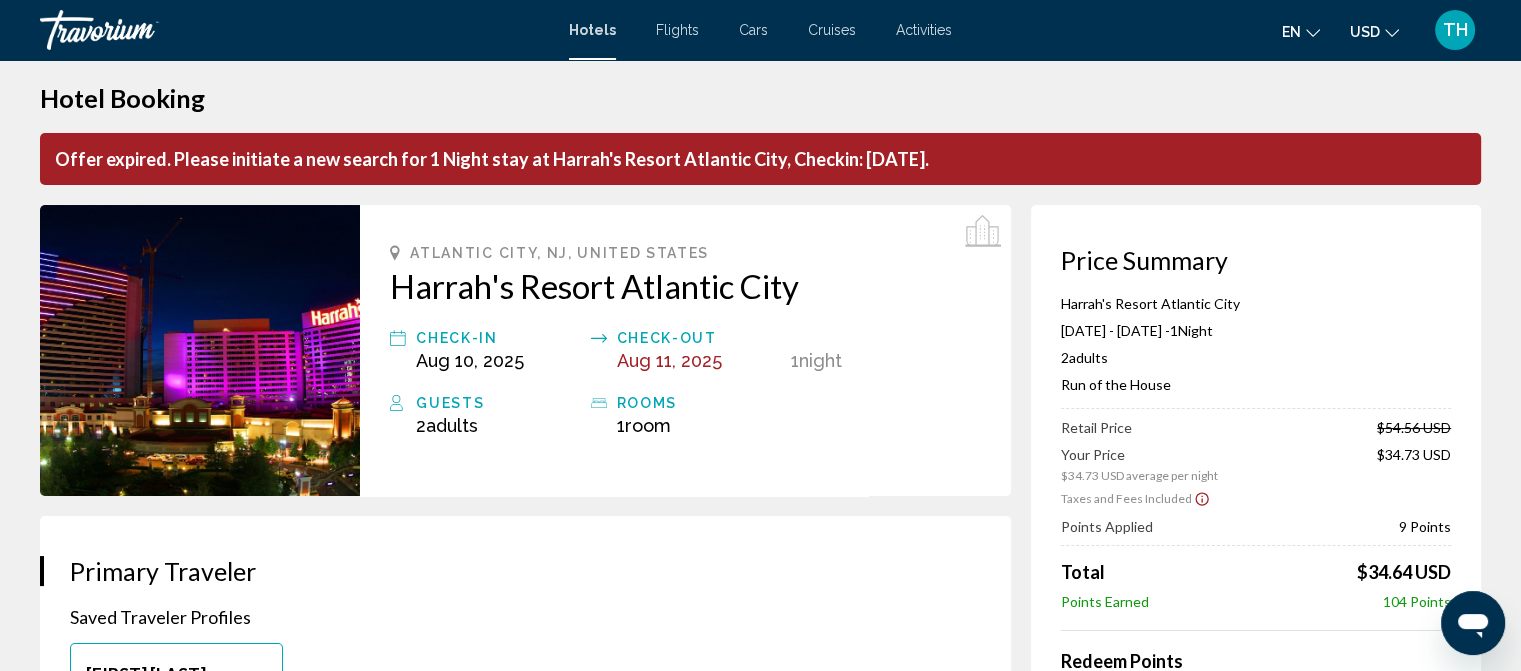 scroll, scrollTop: 0, scrollLeft: 0, axis: both 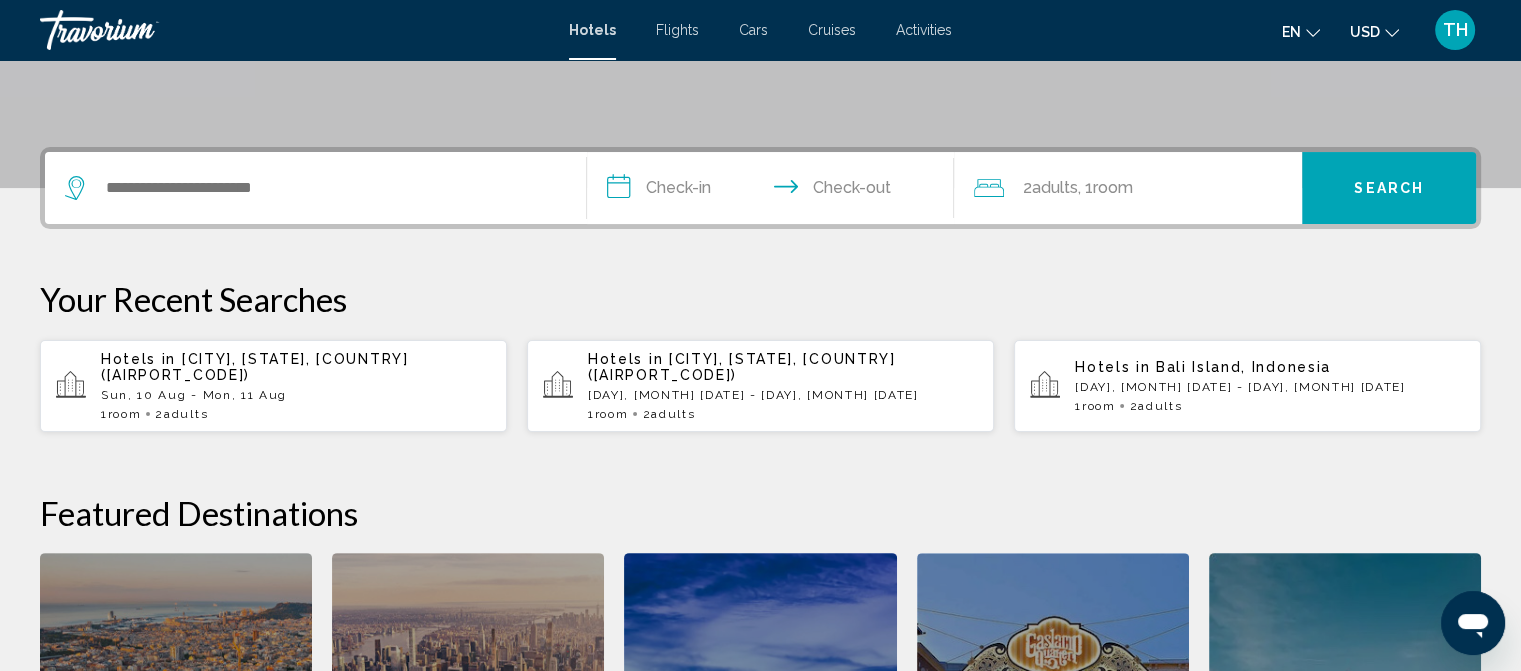 click on "Sun, 10 Aug - Mon, 11 Aug" at bounding box center (296, 395) 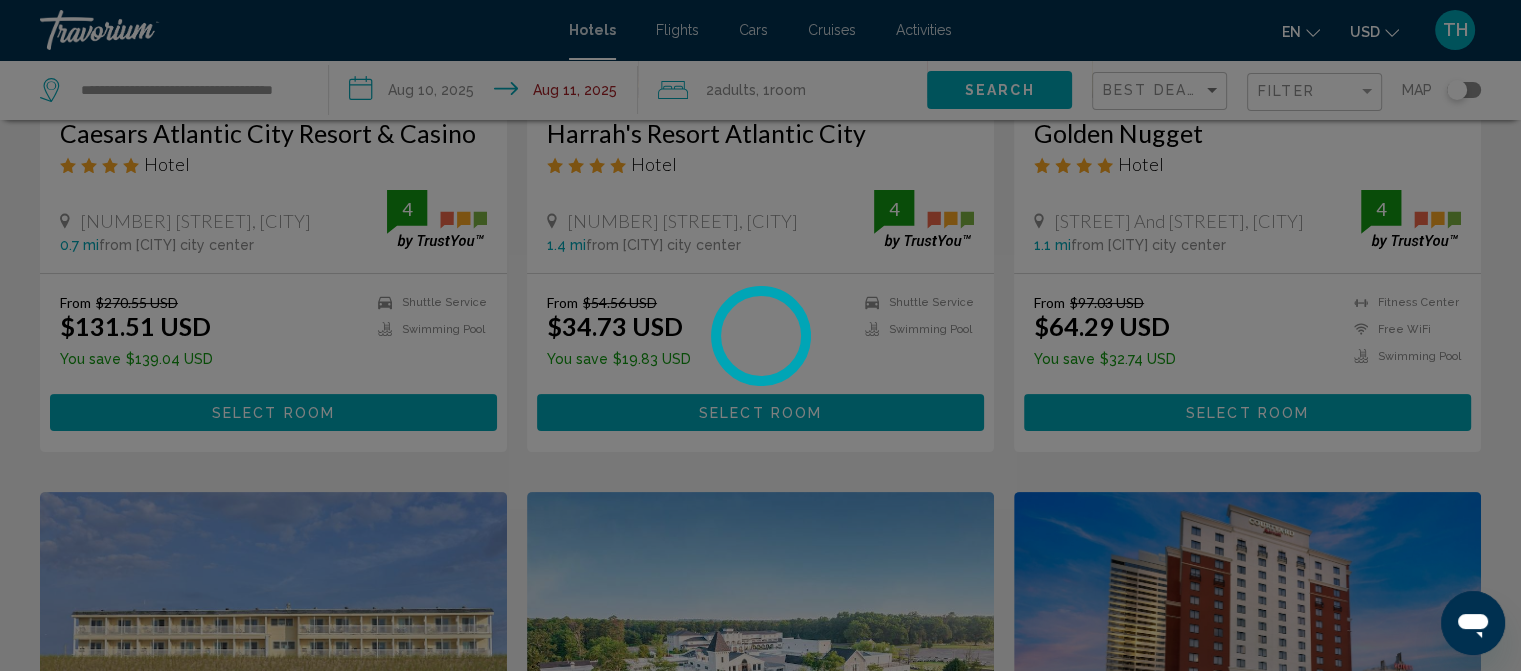 scroll, scrollTop: 0, scrollLeft: 0, axis: both 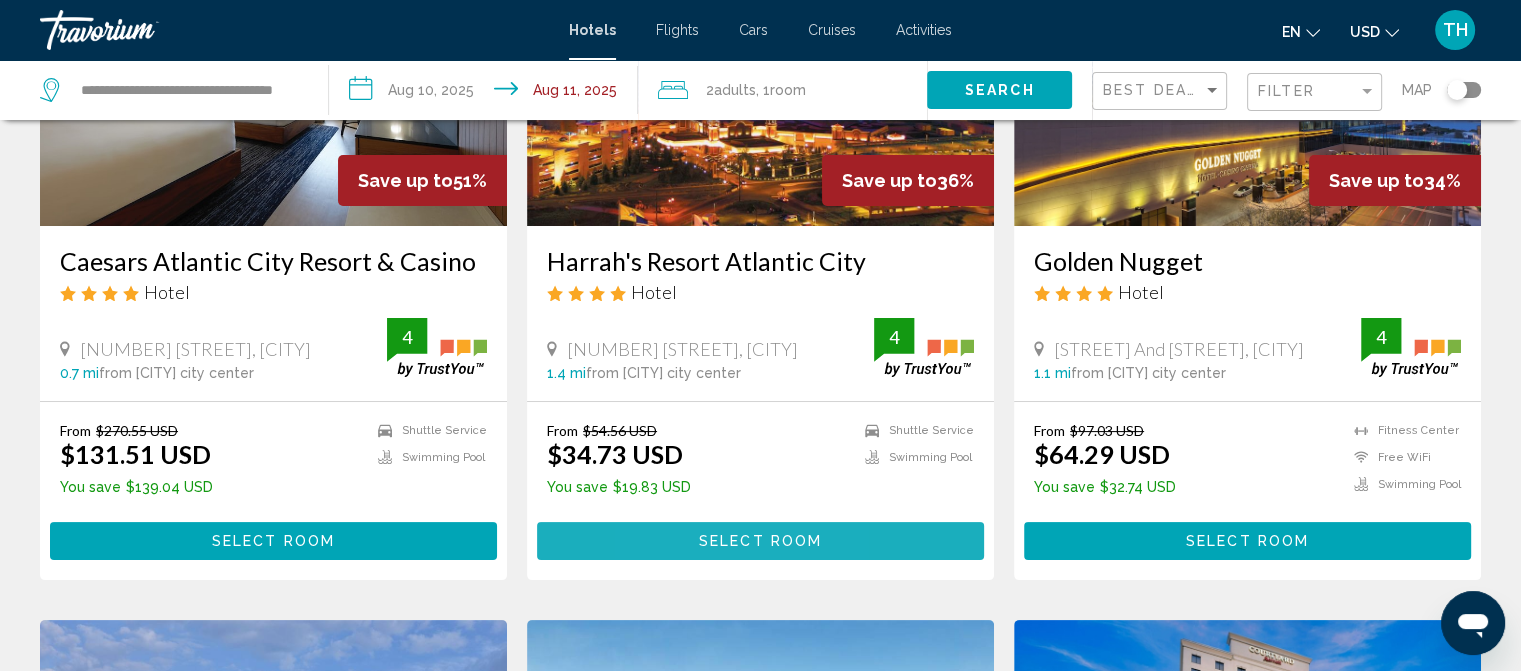 click on "Select Room" at bounding box center (760, 540) 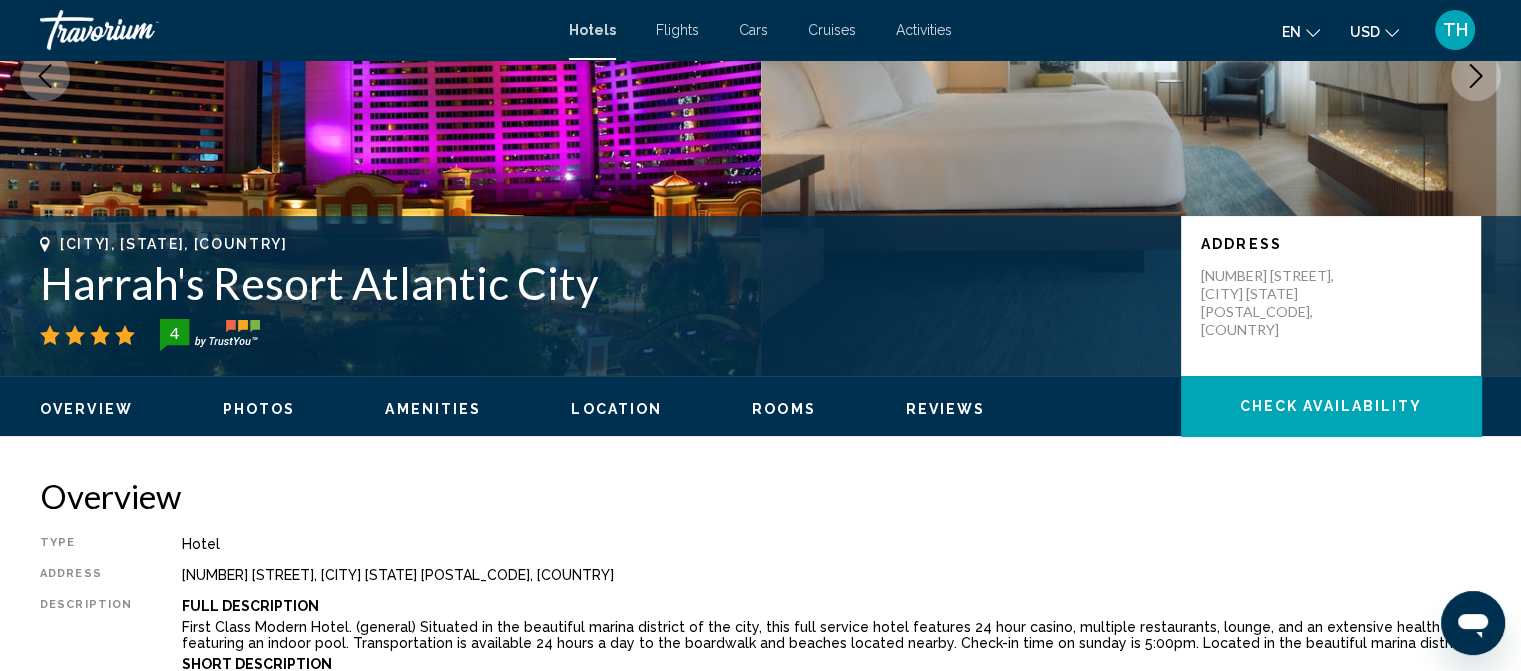 scroll, scrollTop: 24, scrollLeft: 0, axis: vertical 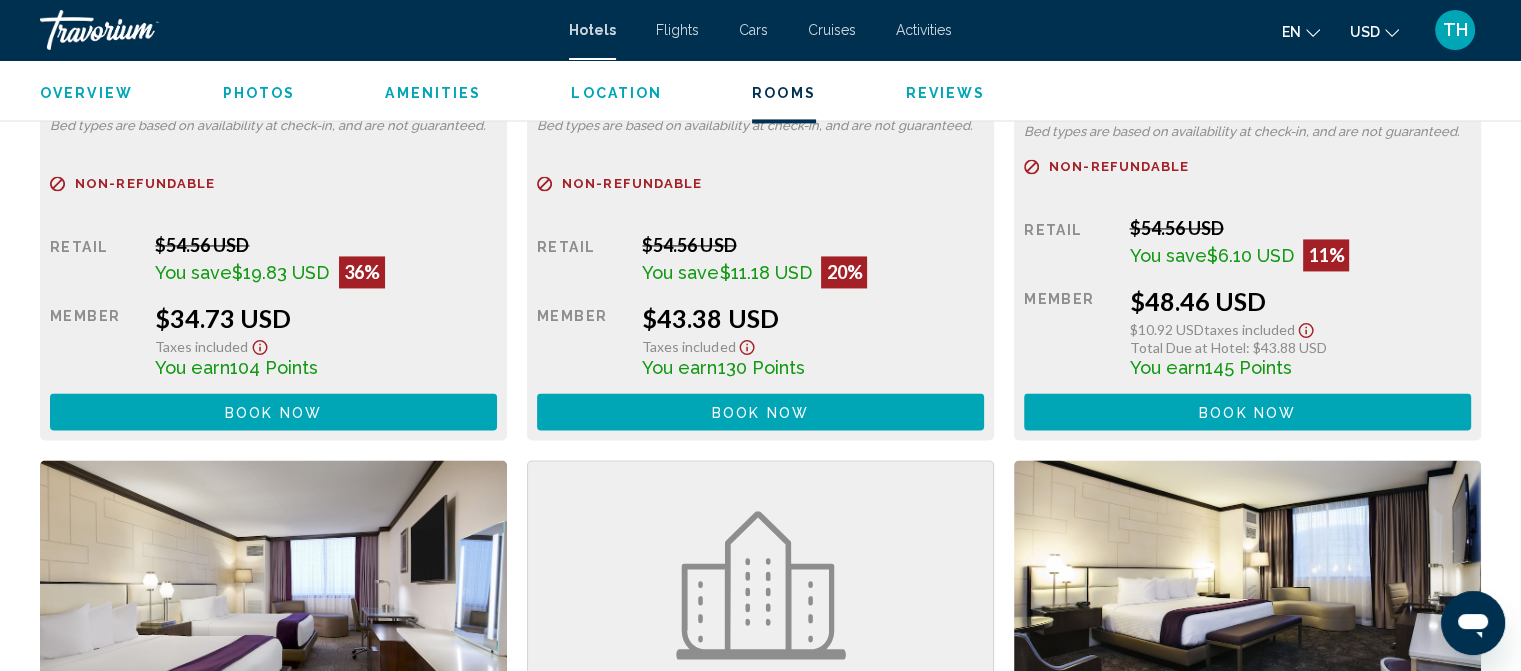 click on "Book now" at bounding box center (273, 412) 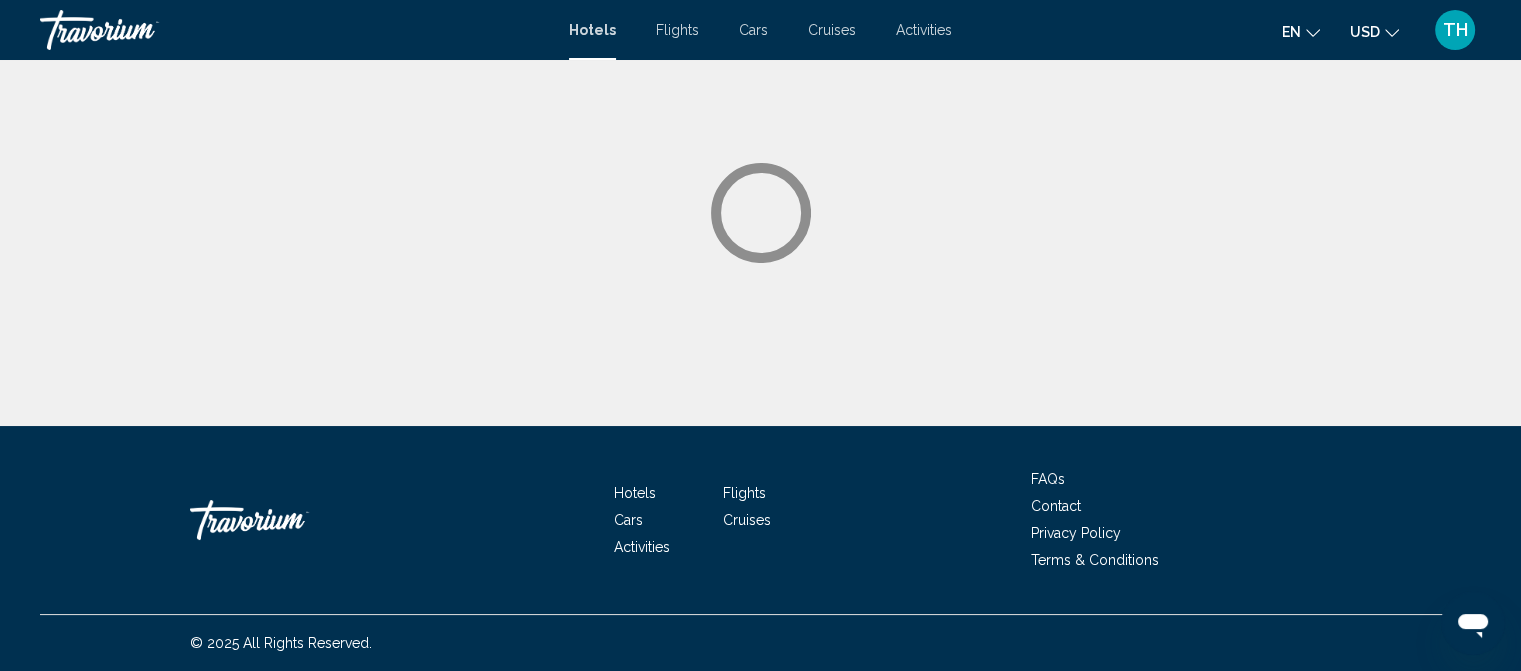 scroll, scrollTop: 0, scrollLeft: 0, axis: both 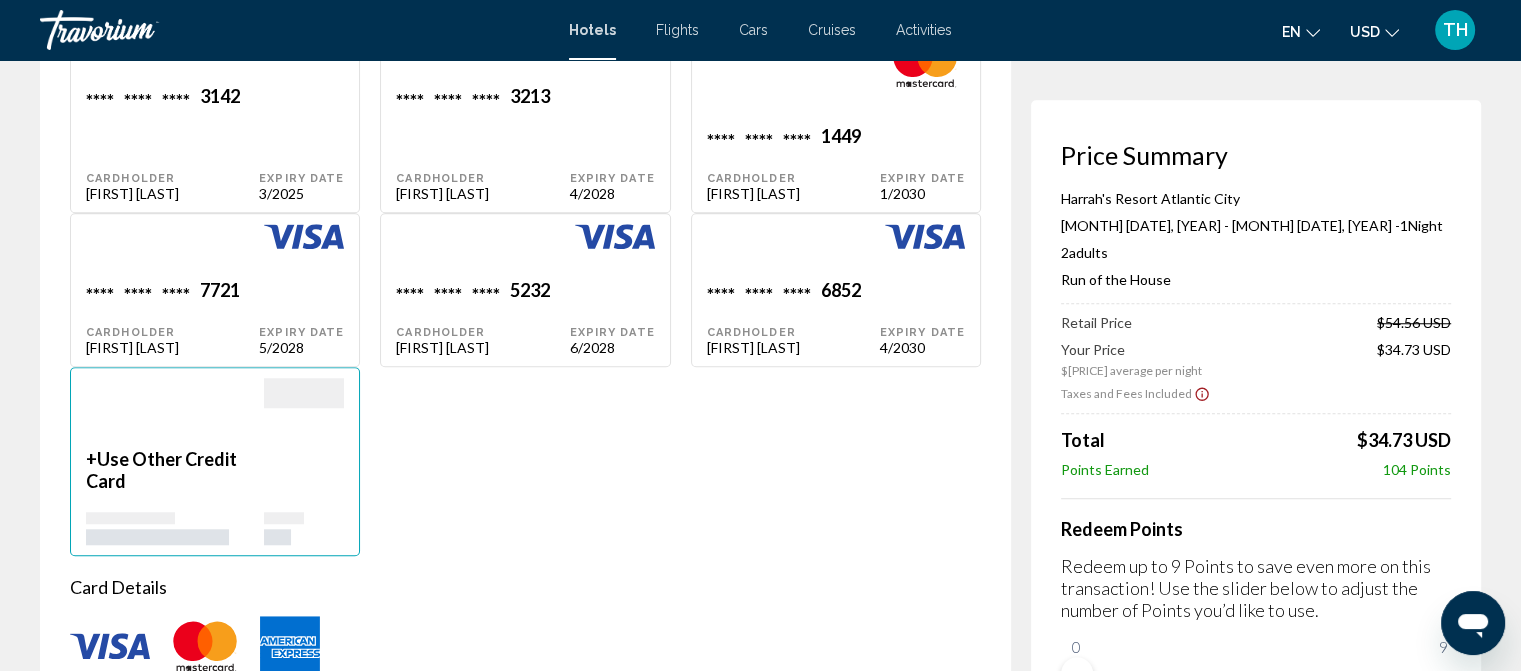 click on "[NUMBER]" at bounding box center (220, 98) 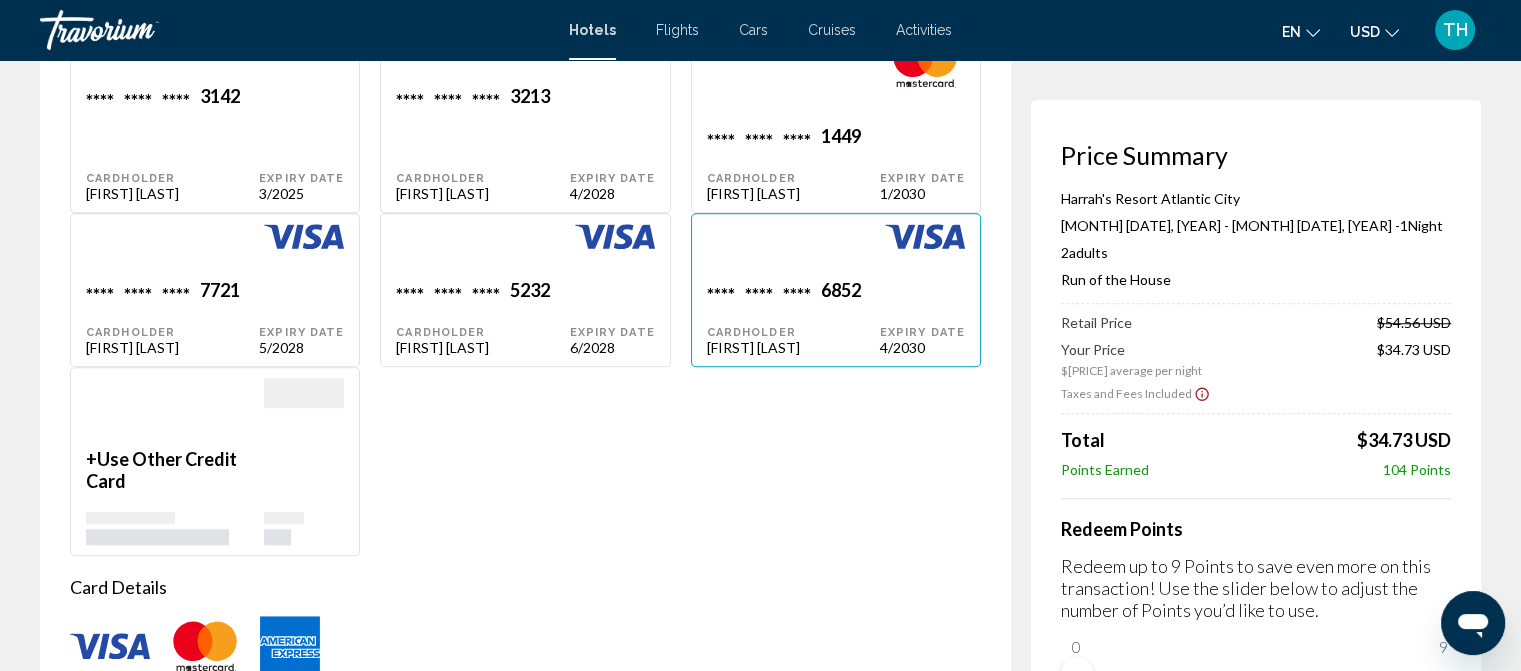 type on "***" 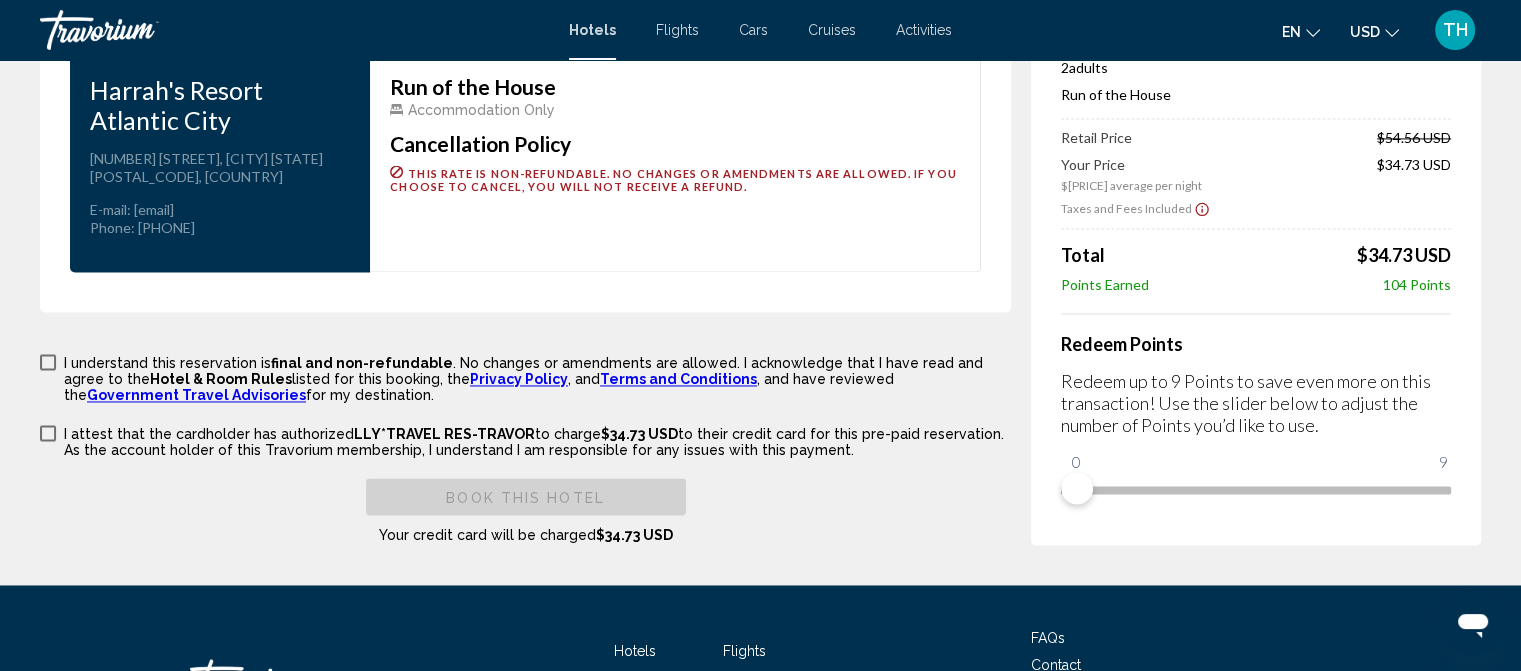 scroll, scrollTop: 3052, scrollLeft: 0, axis: vertical 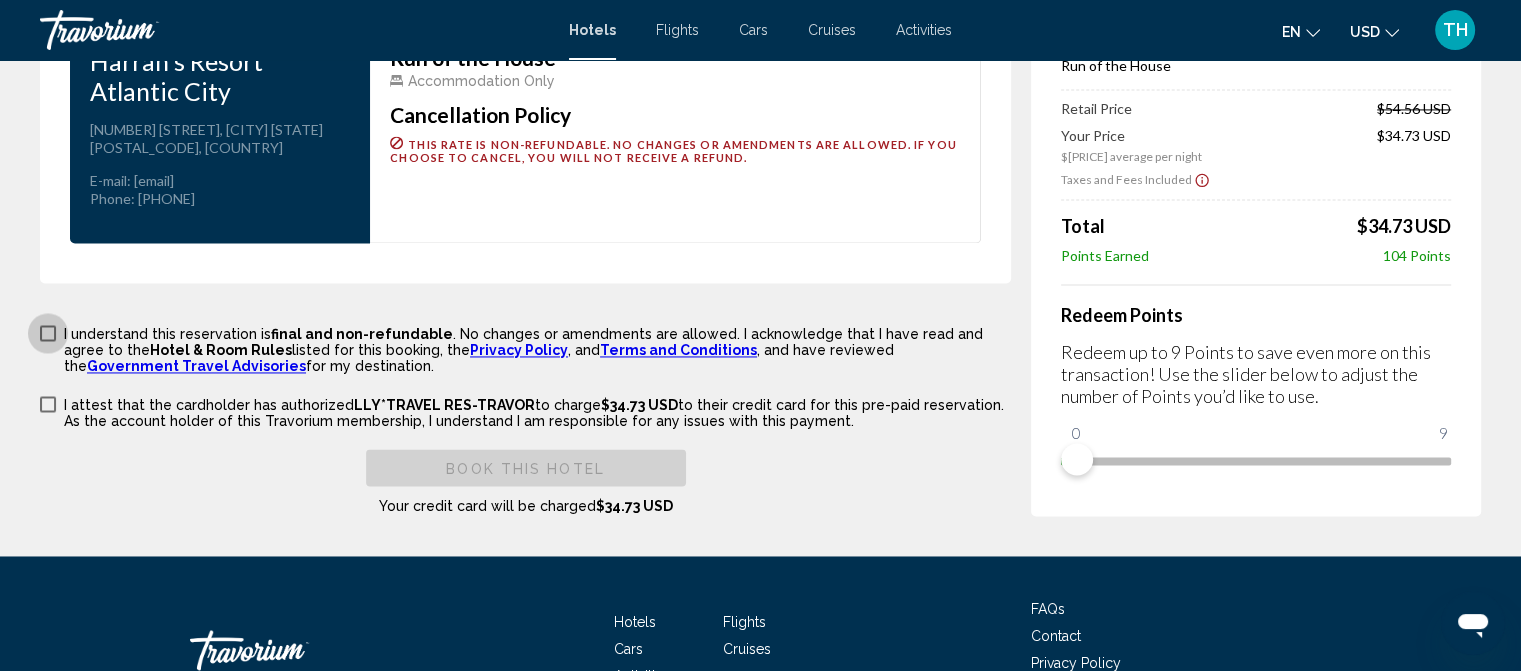 click at bounding box center [48, 333] 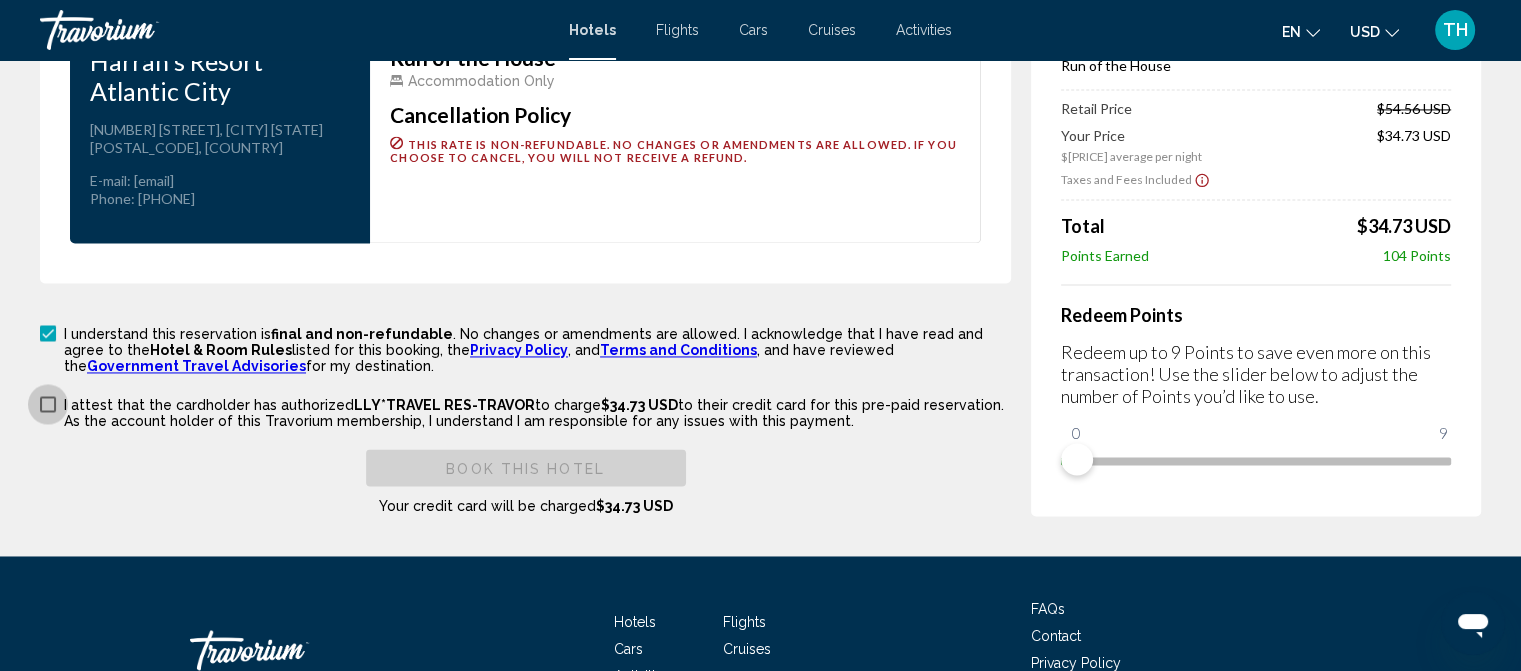 click at bounding box center [48, 404] 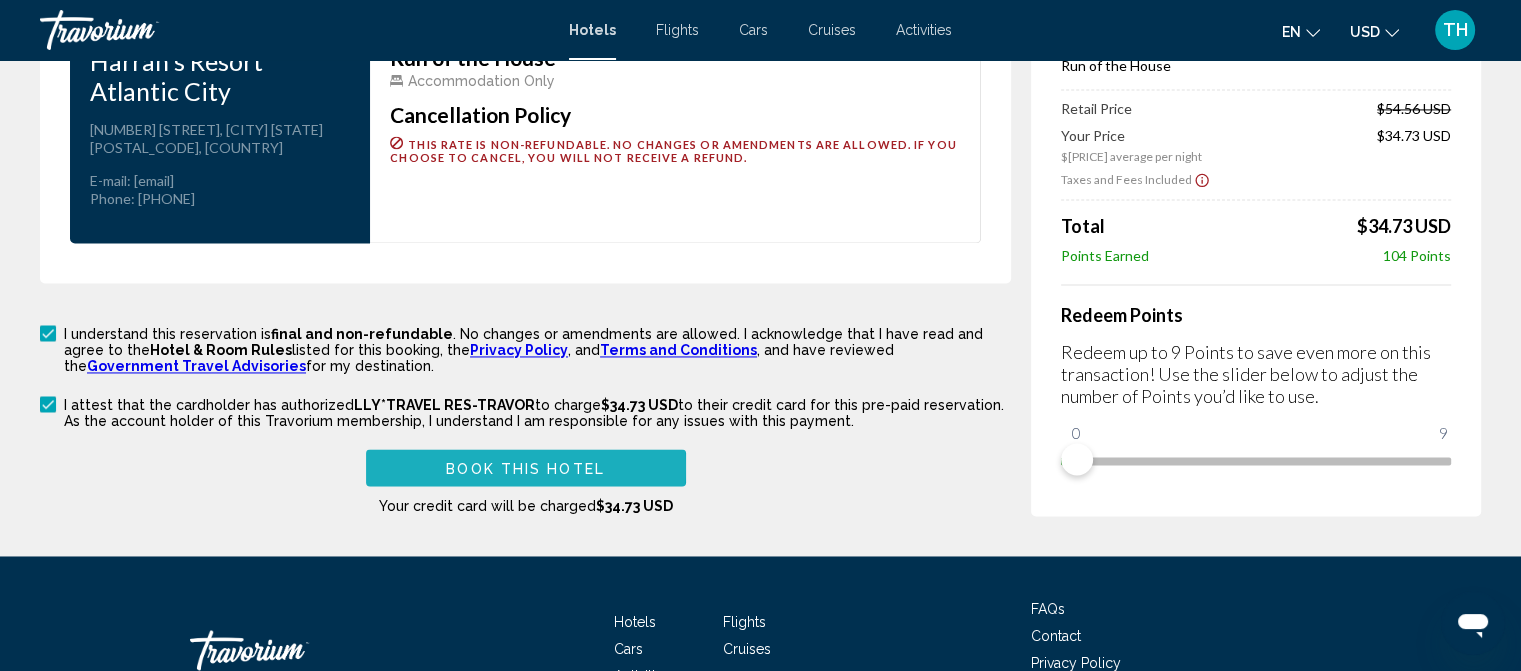 click on "Book this hotel" at bounding box center [525, 468] 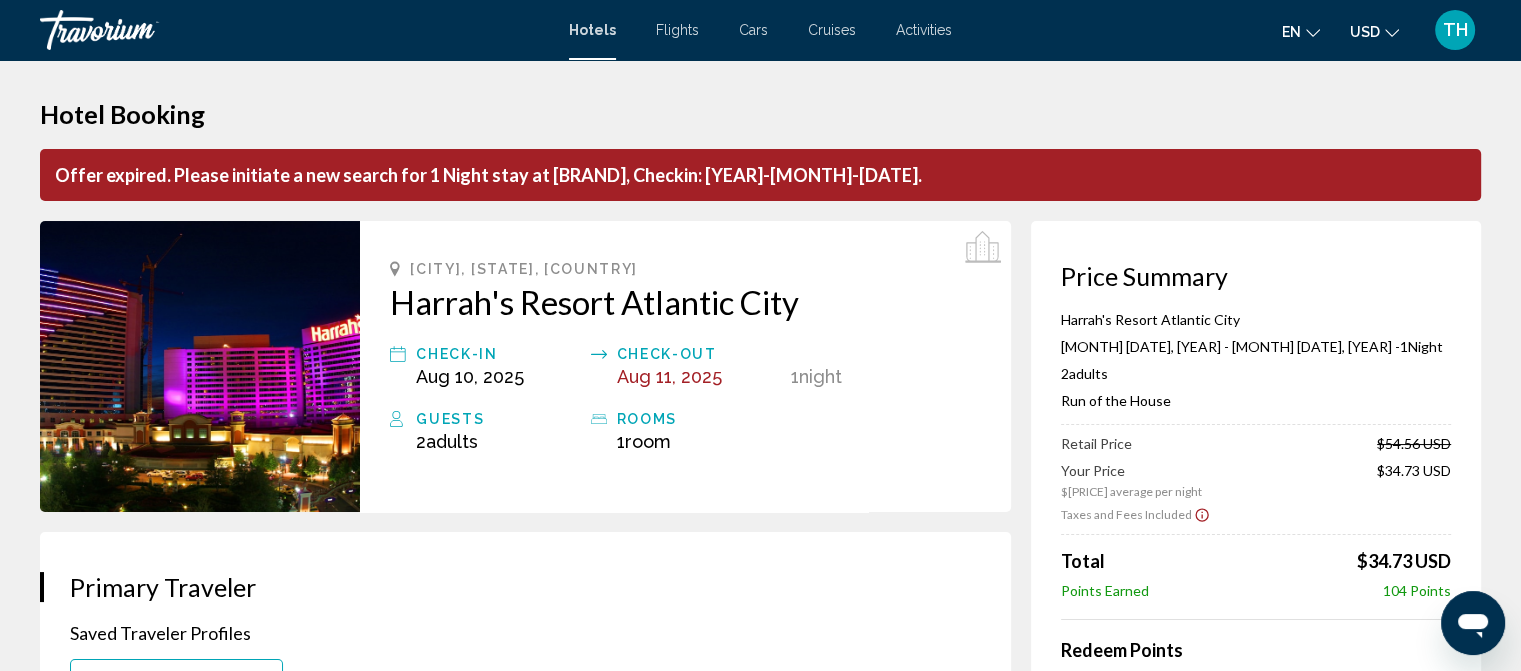 scroll, scrollTop: 0, scrollLeft: 0, axis: both 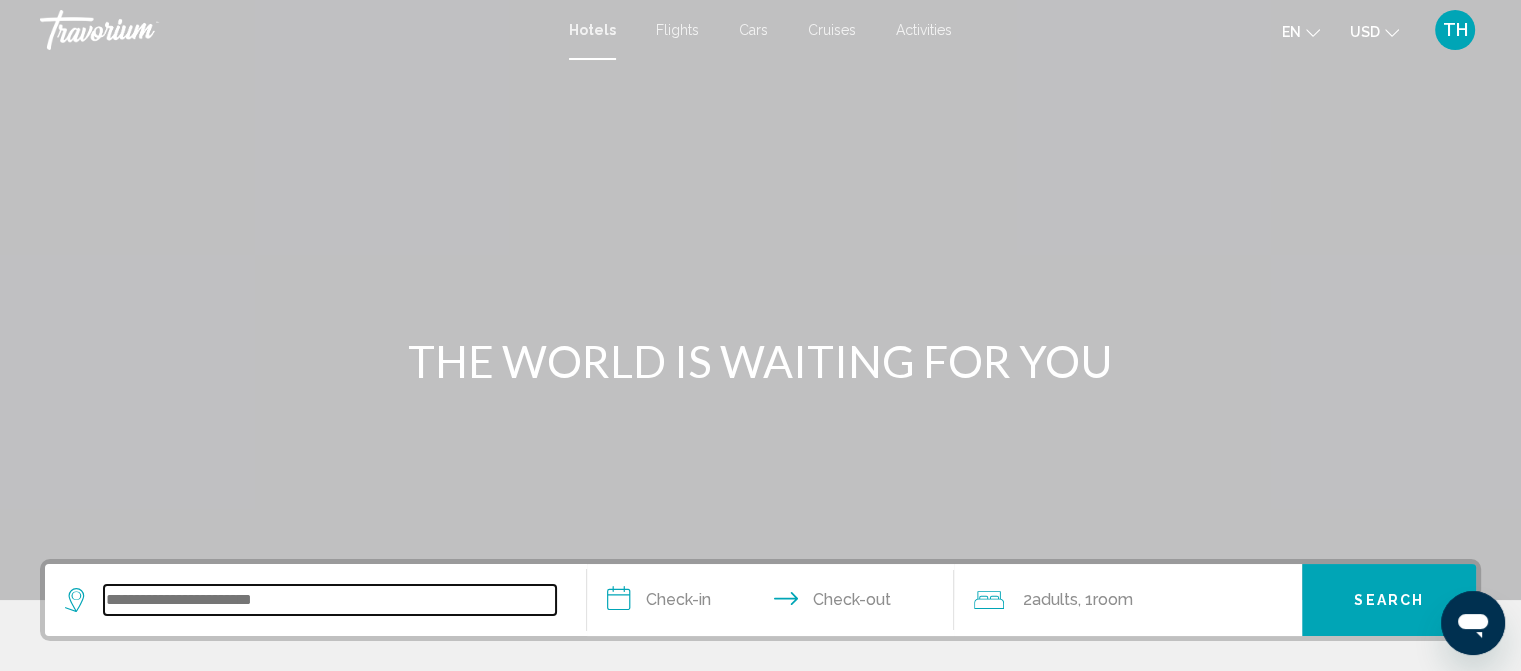 click at bounding box center (330, 600) 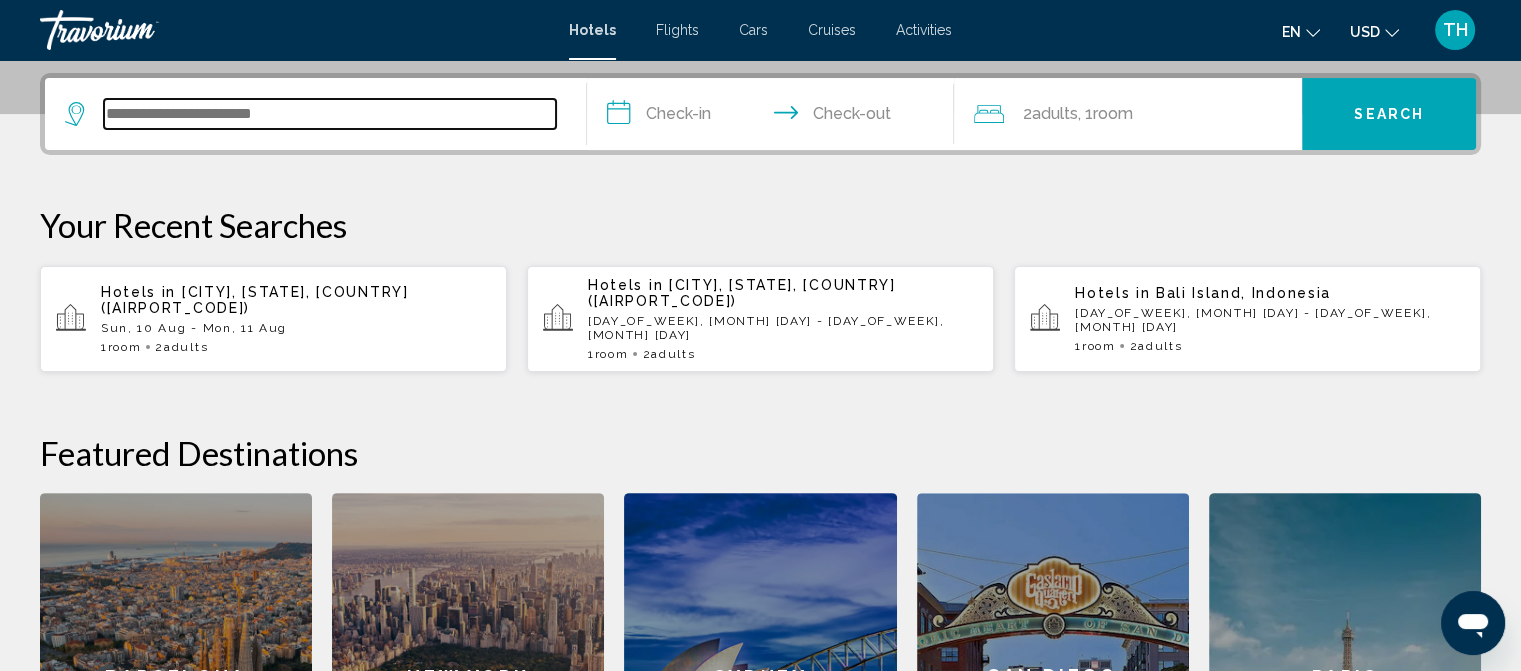 scroll, scrollTop: 493, scrollLeft: 0, axis: vertical 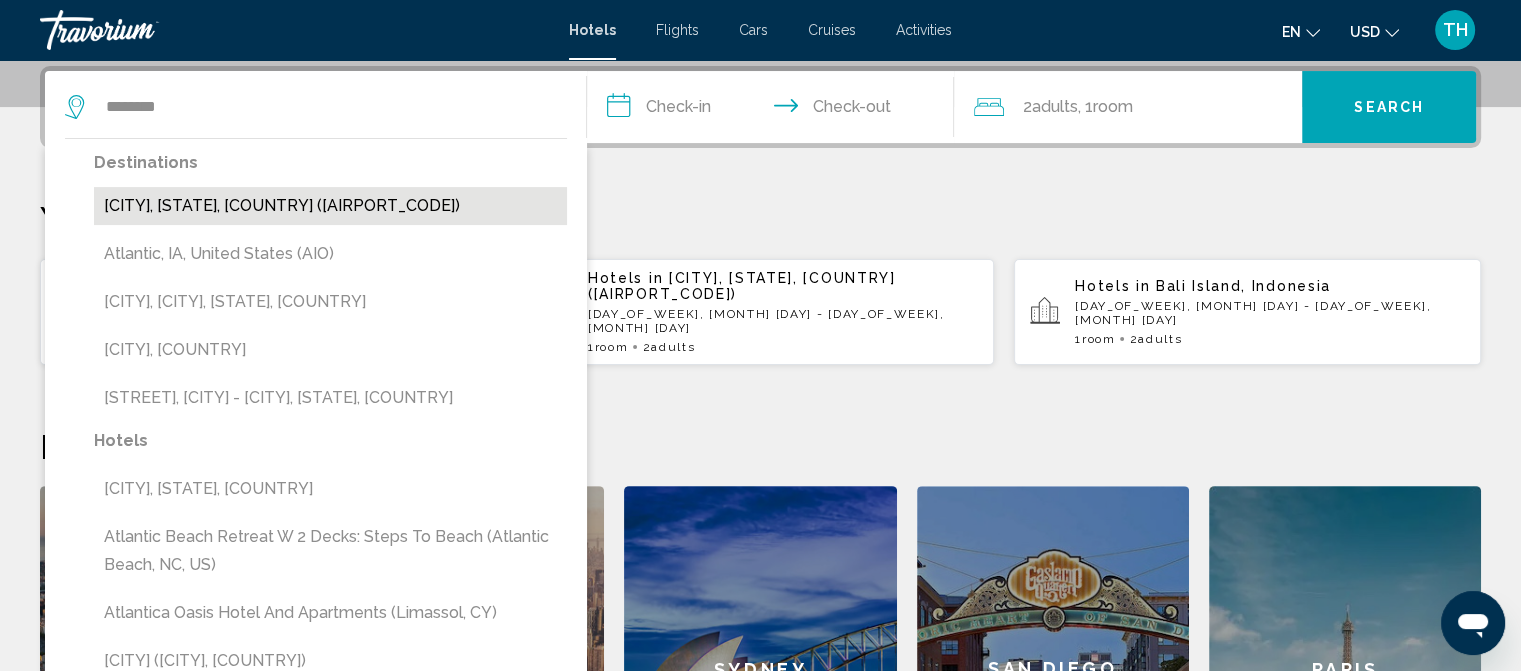 click on "[CITY], [STATE], [COUNTRY] ([AIRPORT_CODE])" at bounding box center [330, 206] 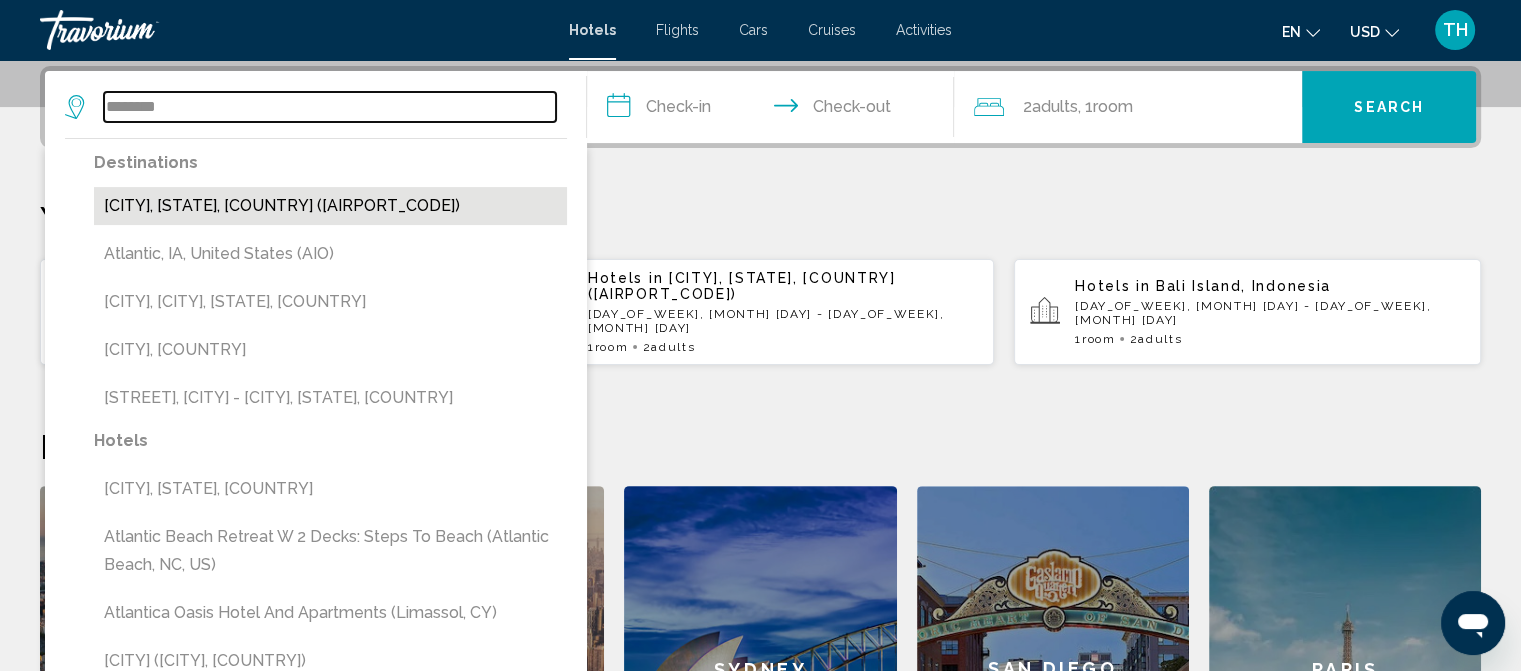 type on "**********" 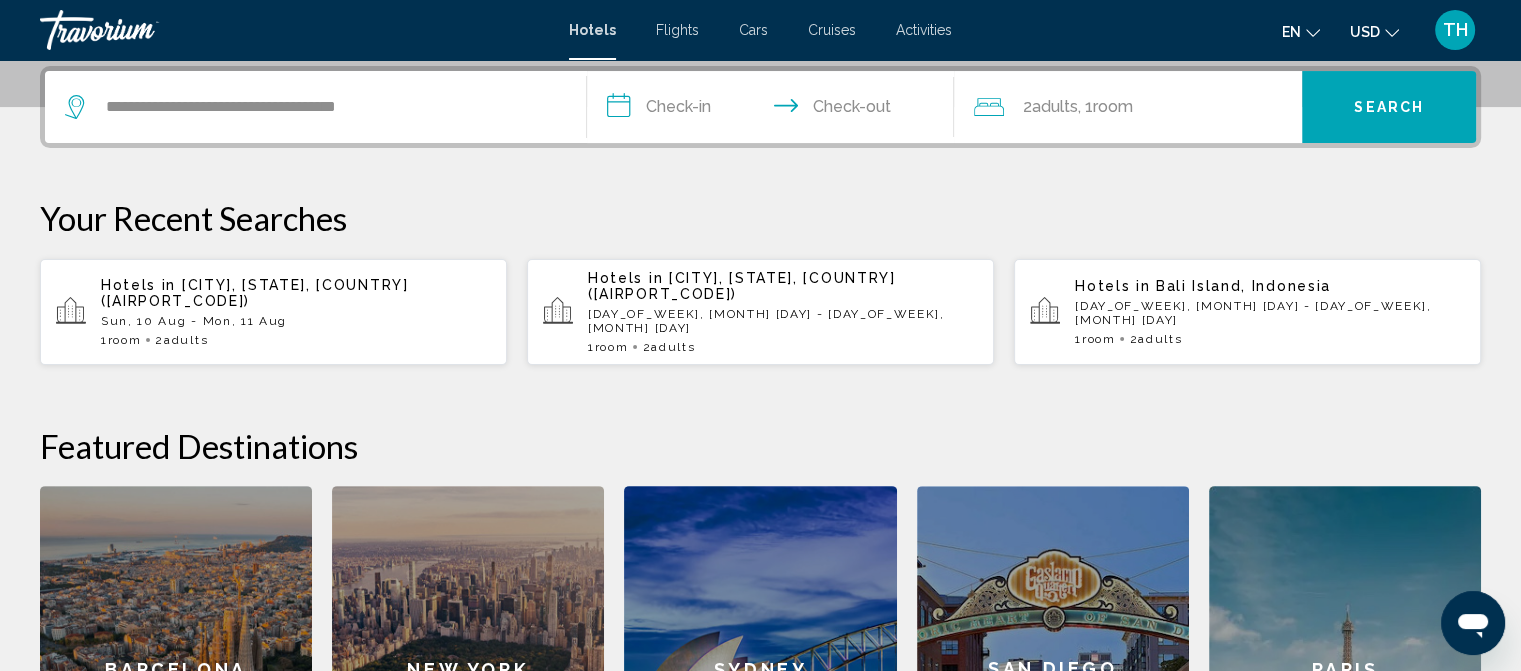 click on "**********" at bounding box center [775, 110] 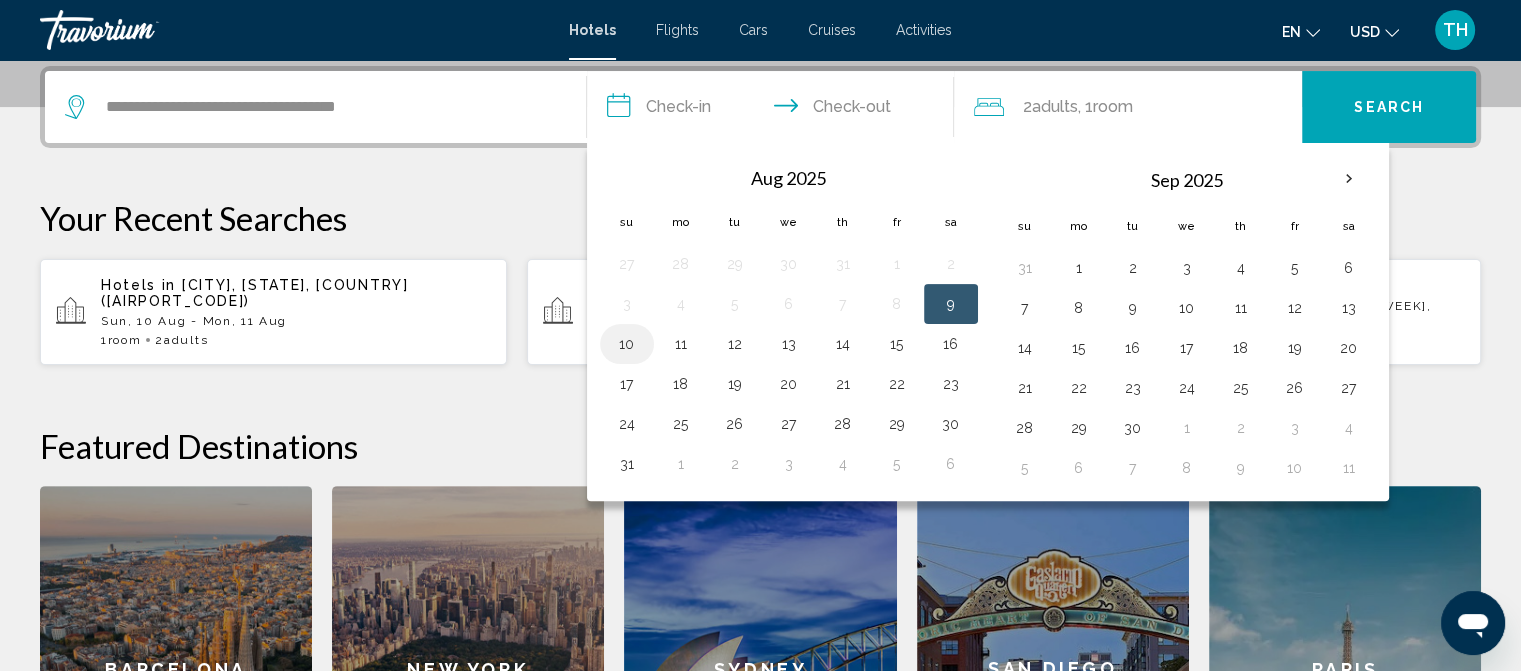 click on "10" at bounding box center [627, 344] 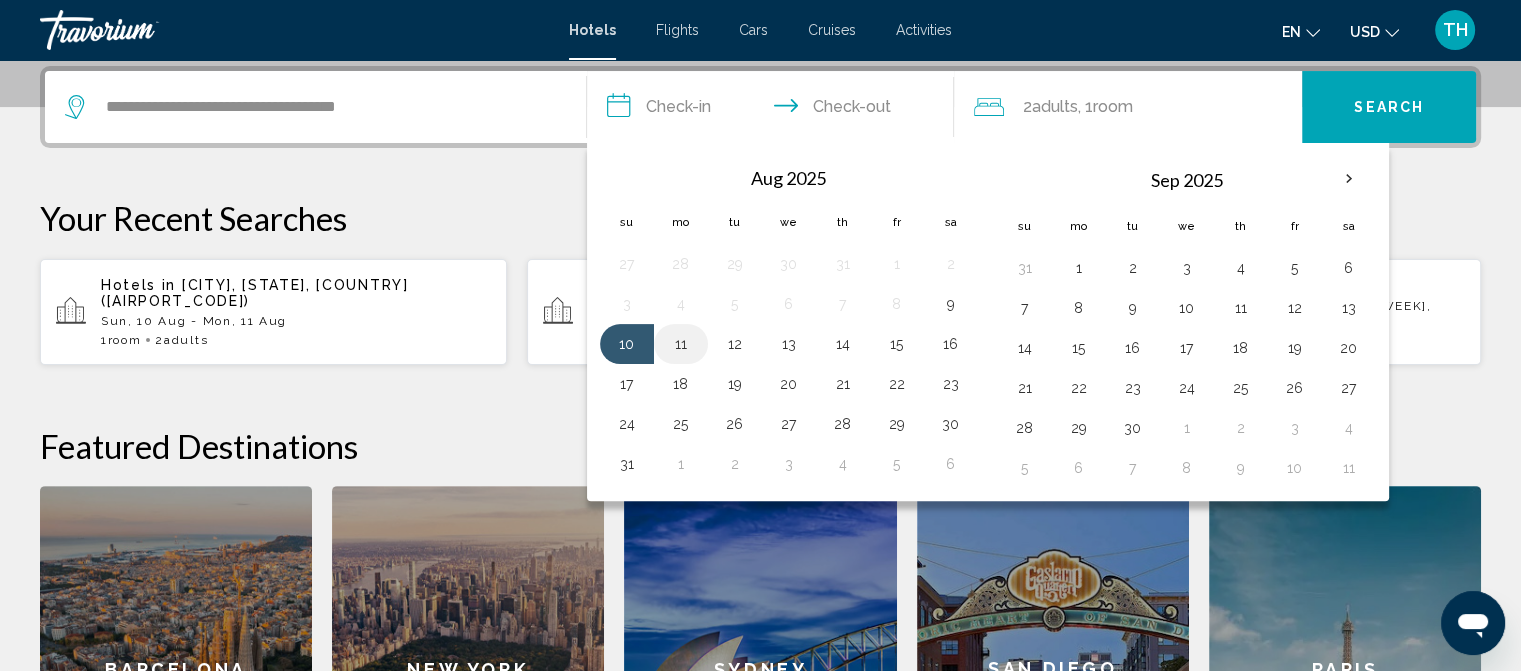 click on "11" at bounding box center [681, 344] 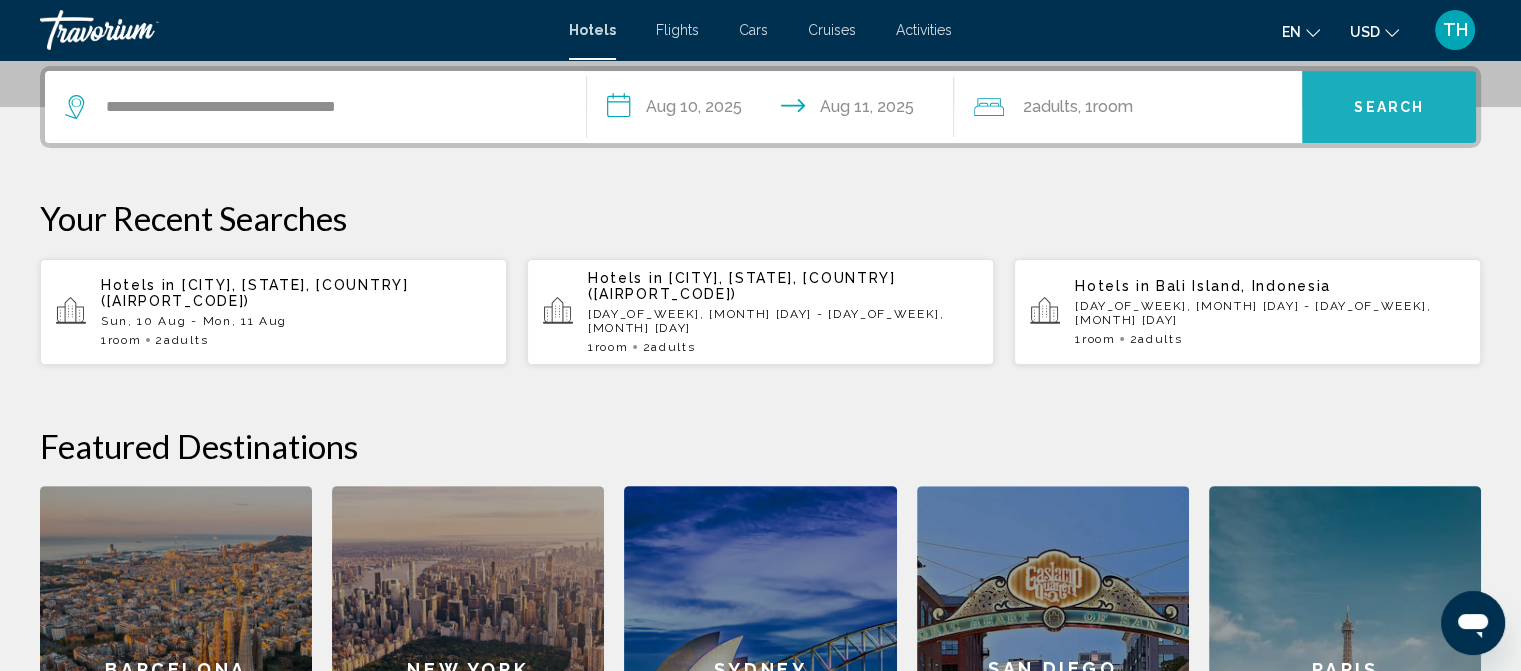 click on "Search" at bounding box center (1389, 108) 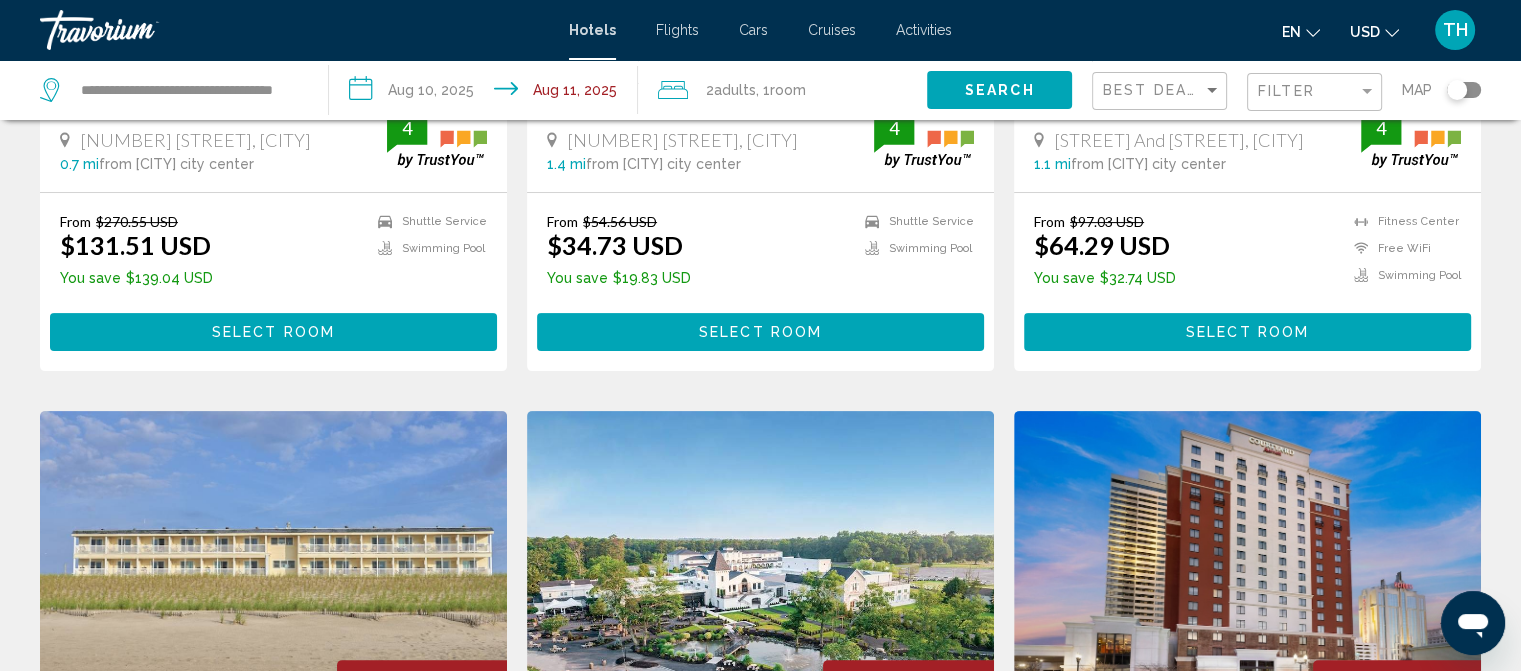 scroll, scrollTop: 0, scrollLeft: 0, axis: both 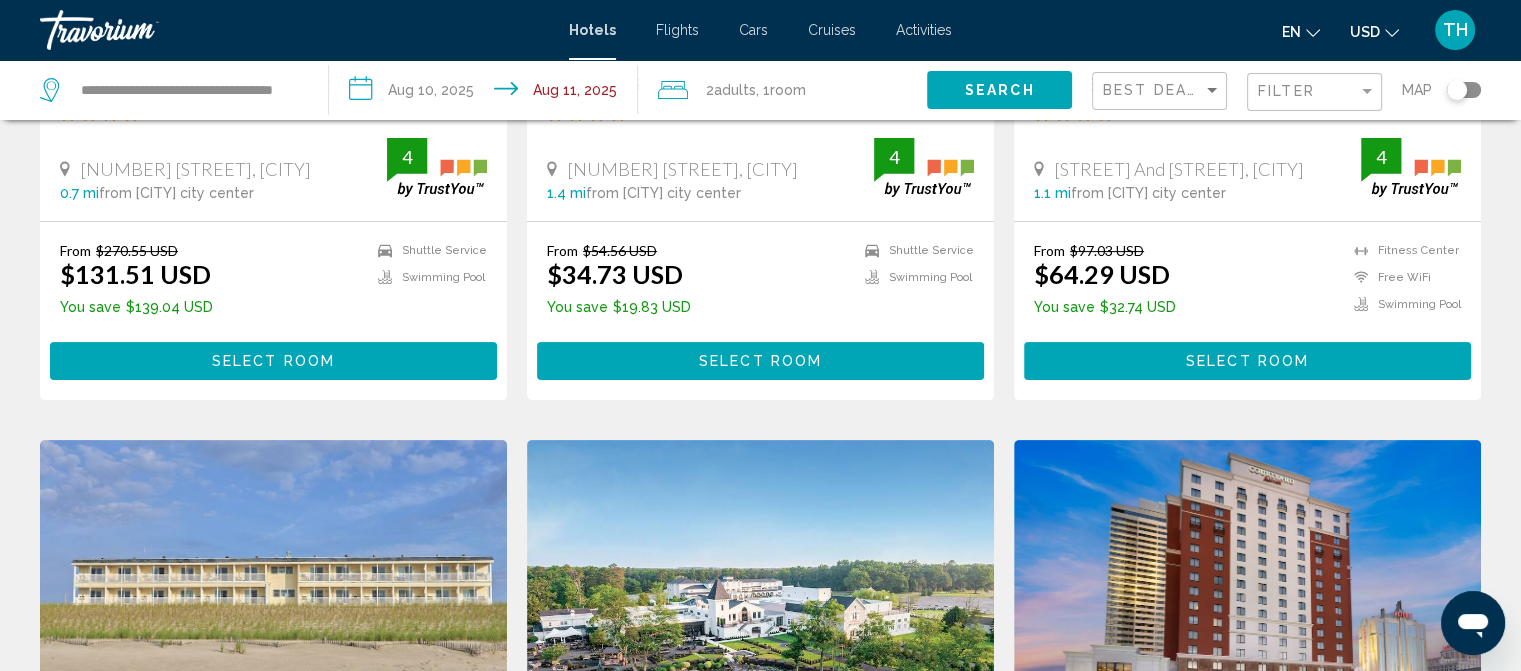 click on "Select Room" at bounding box center [760, 360] 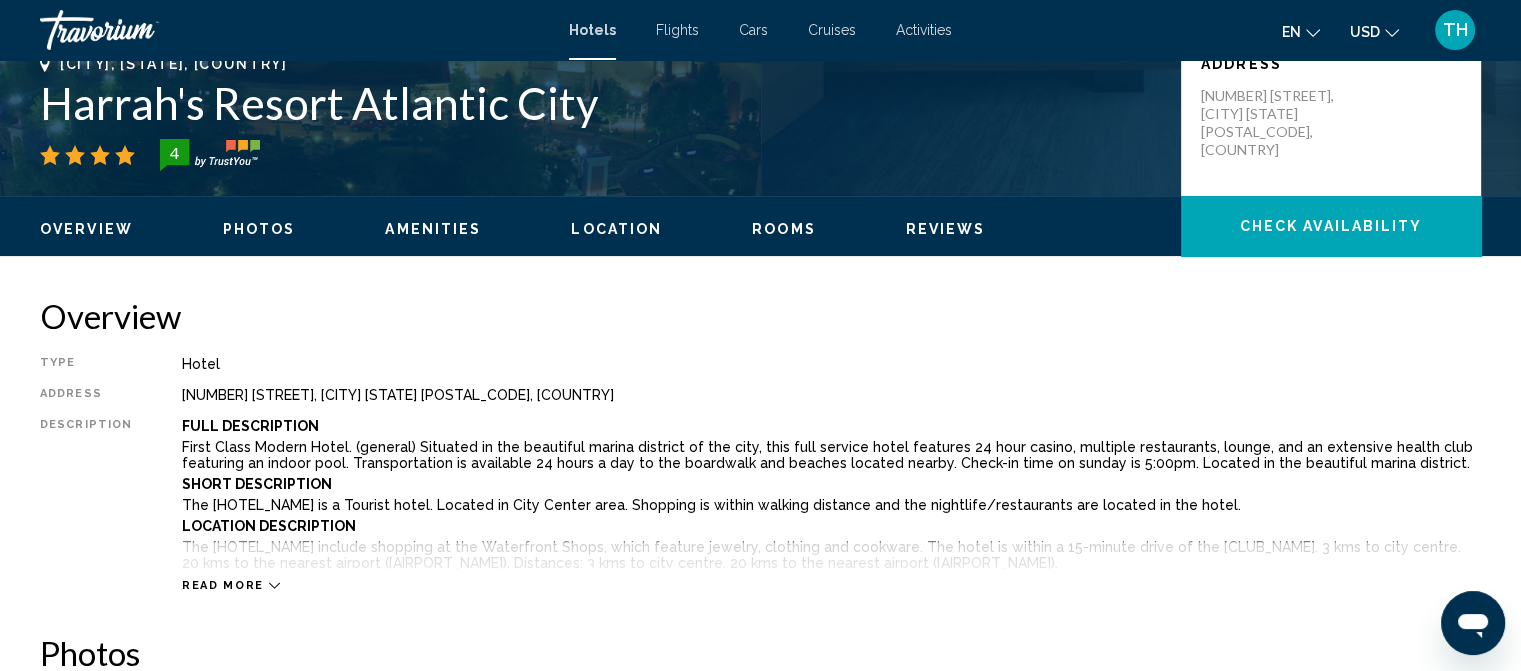 scroll, scrollTop: 24, scrollLeft: 0, axis: vertical 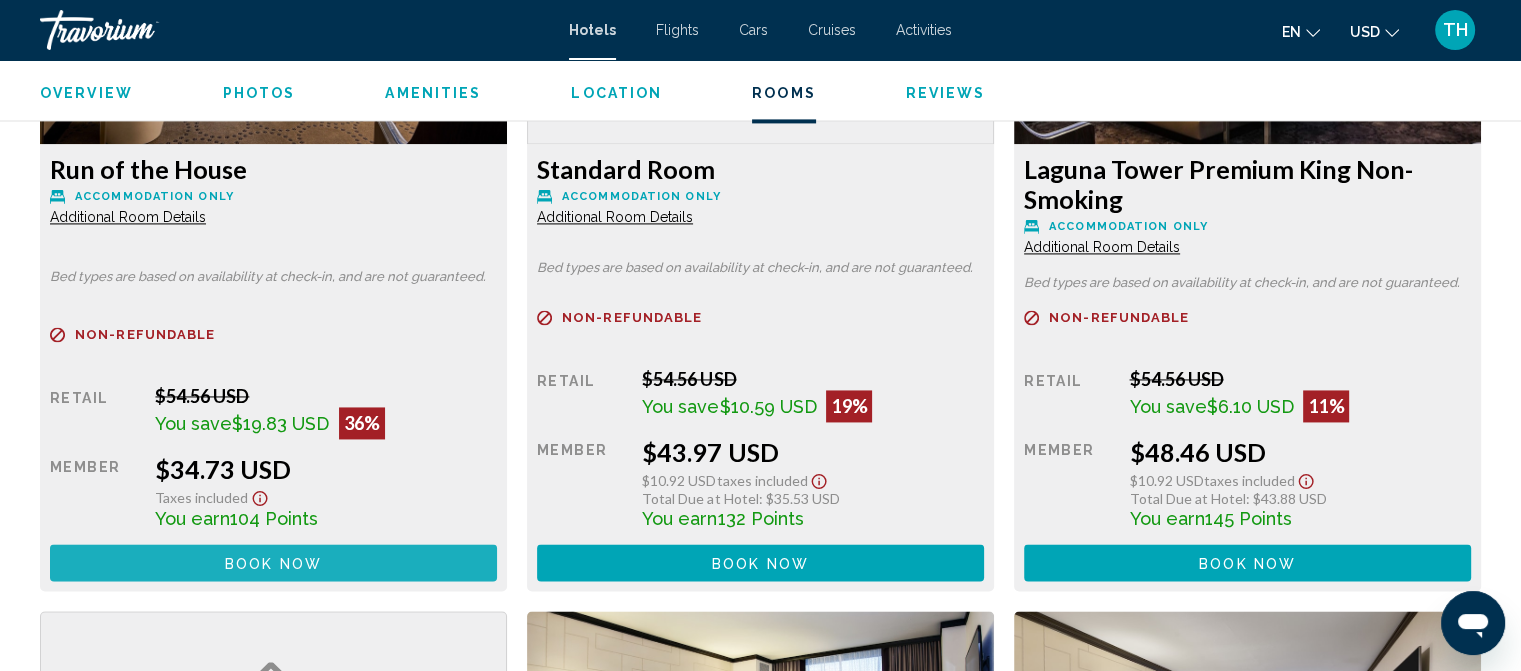 click on "Book now" at bounding box center (273, 563) 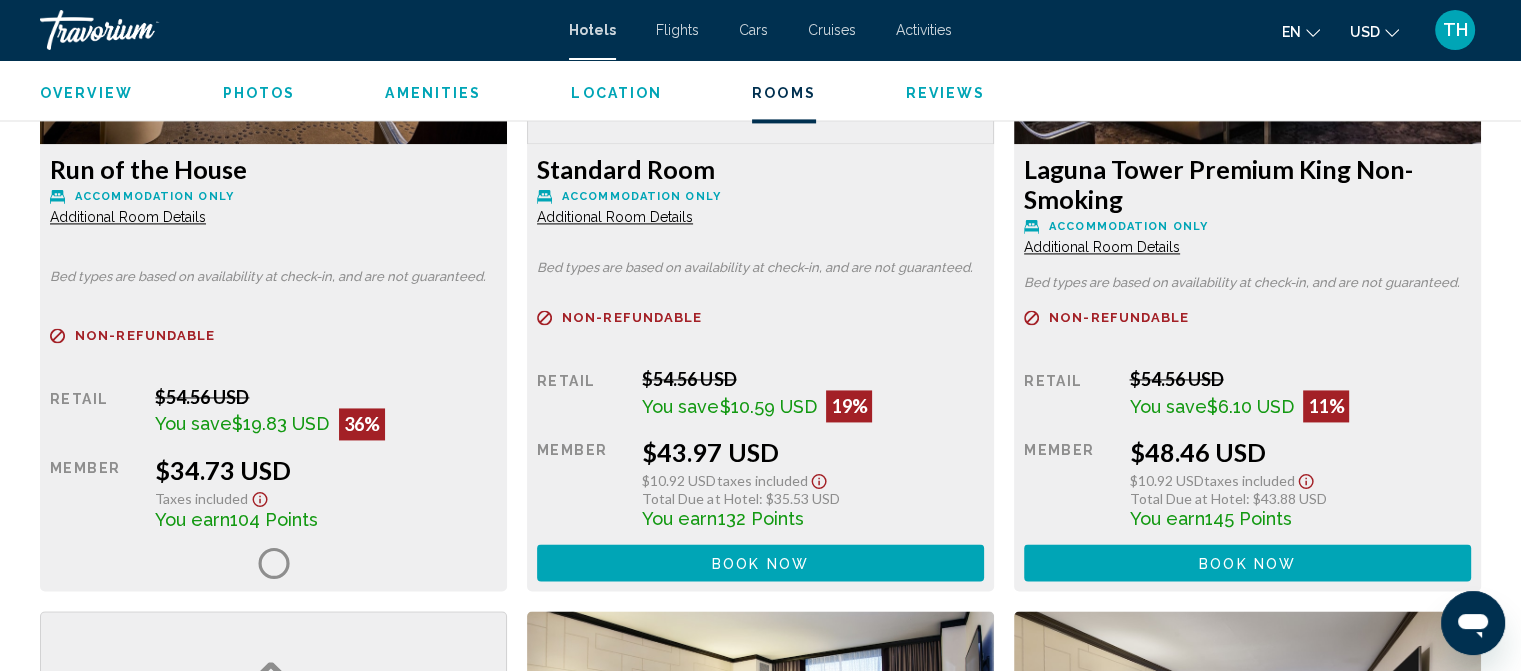click 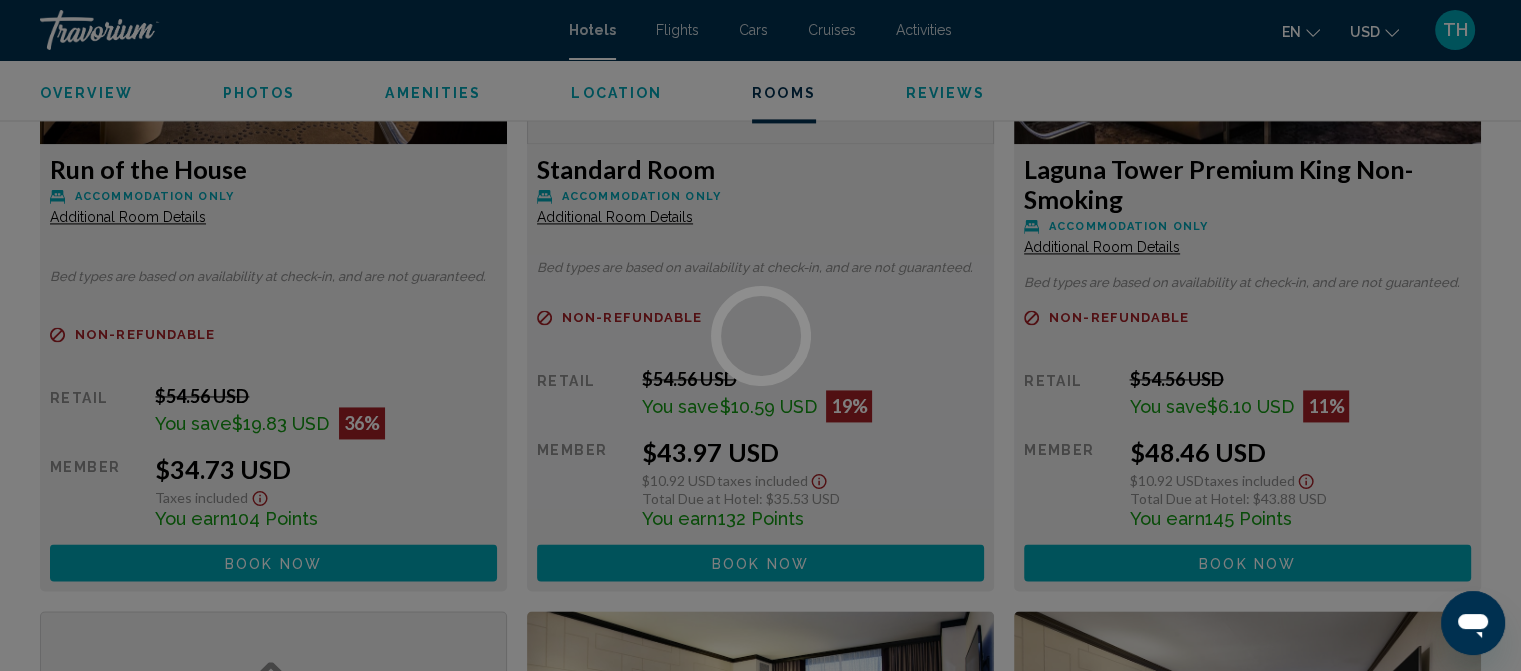 scroll, scrollTop: 0, scrollLeft: 0, axis: both 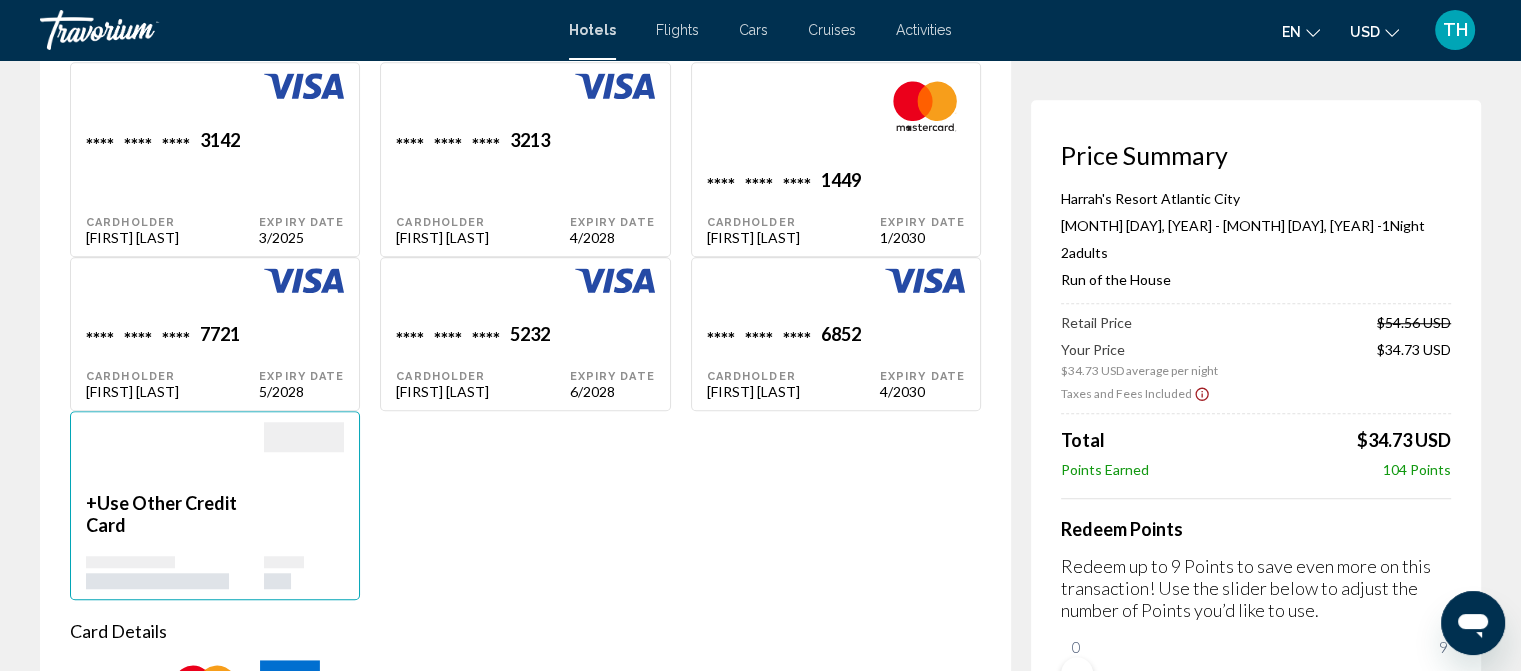 click on "Expiry Date 4/2030" at bounding box center [301, 187] 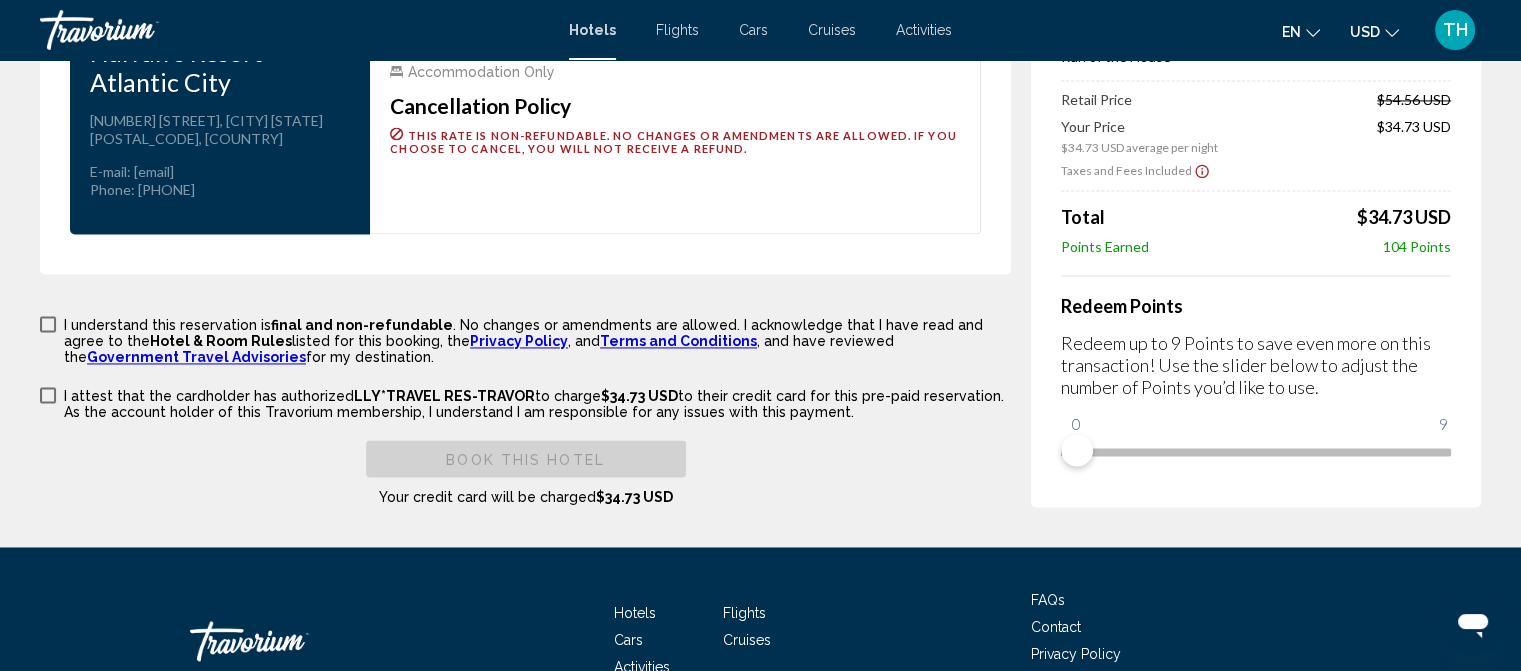 scroll, scrollTop: 3095, scrollLeft: 0, axis: vertical 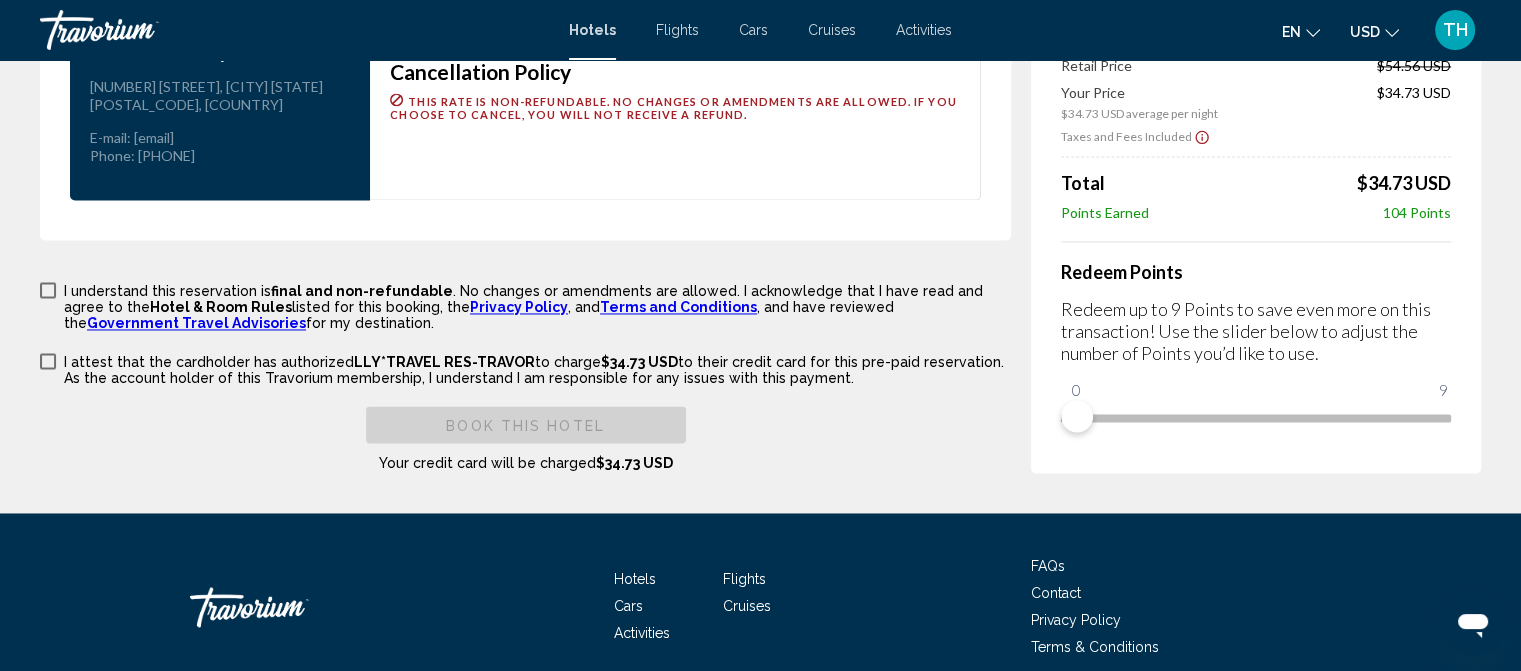 click at bounding box center [48, 290] 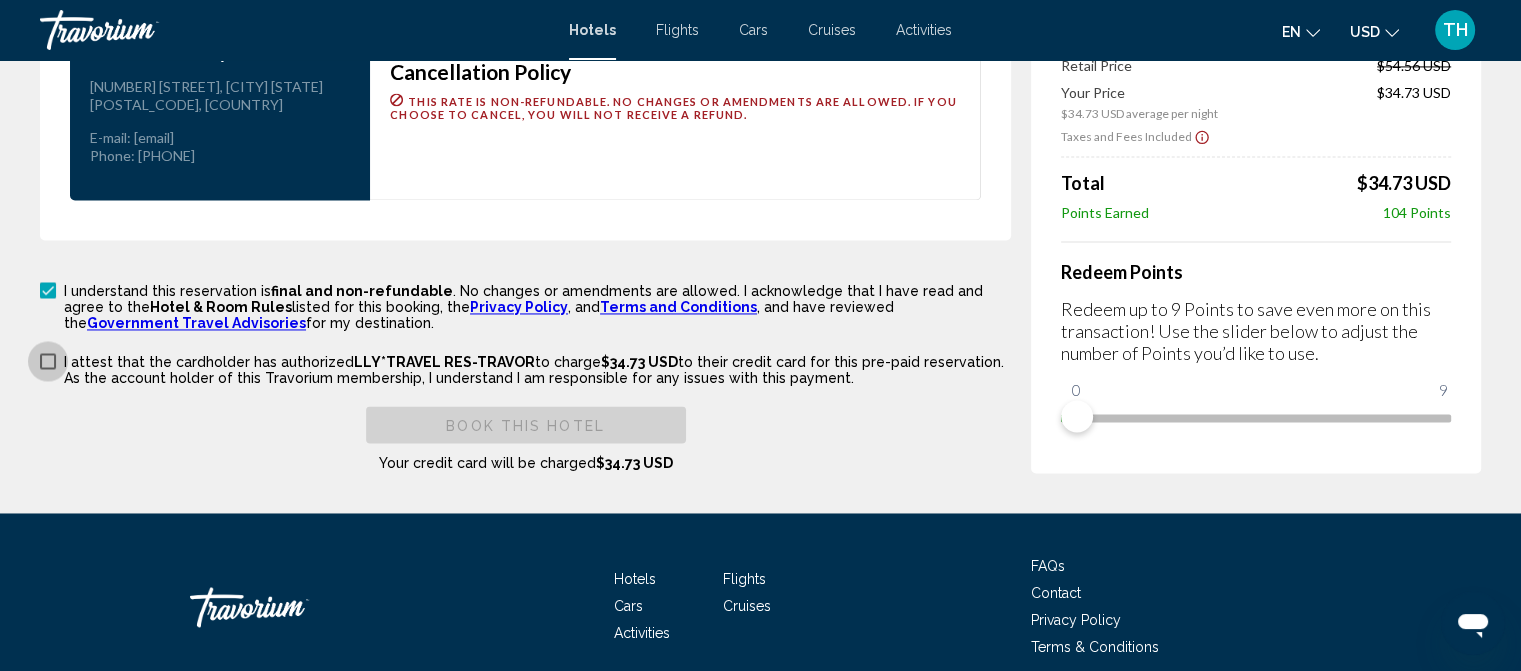 click at bounding box center (48, 361) 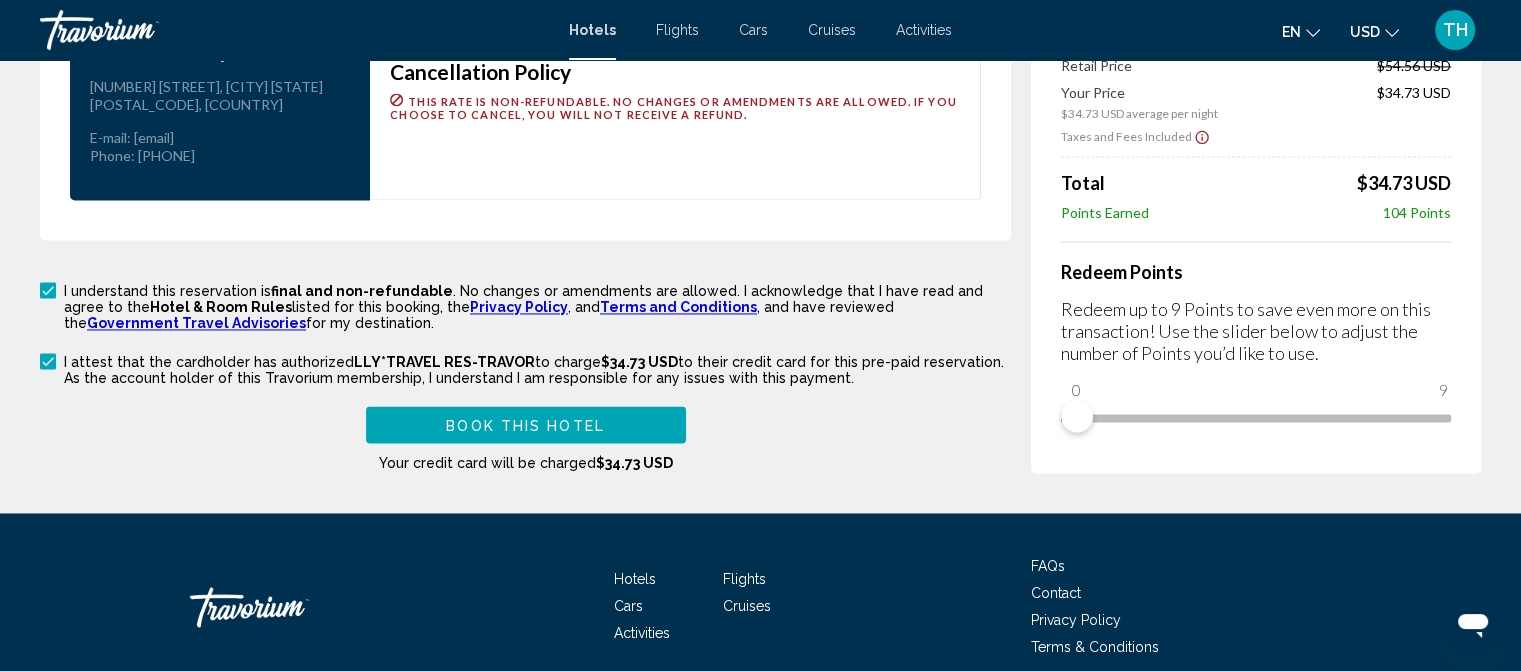 click on "Book this hotel" at bounding box center [525, 425] 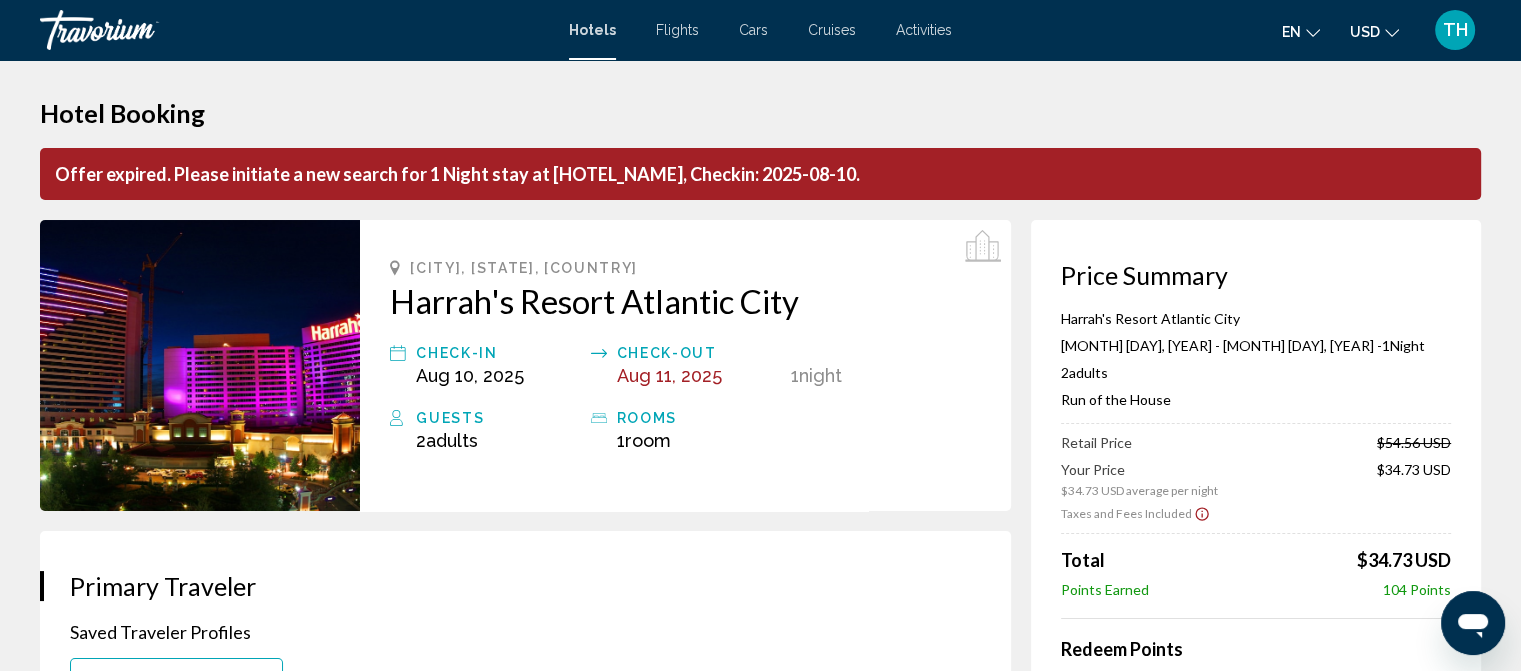 scroll, scrollTop: 0, scrollLeft: 0, axis: both 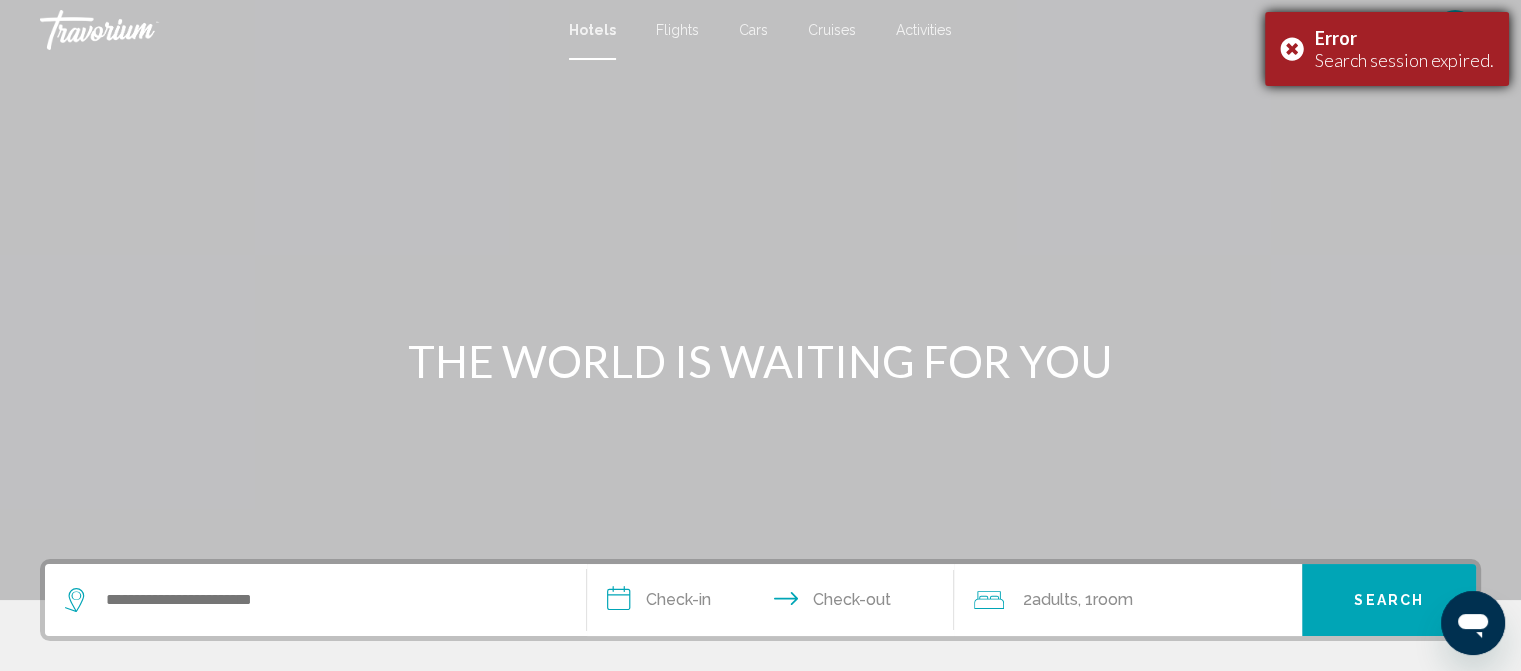 click on "Error   Search session expired." at bounding box center (1387, 49) 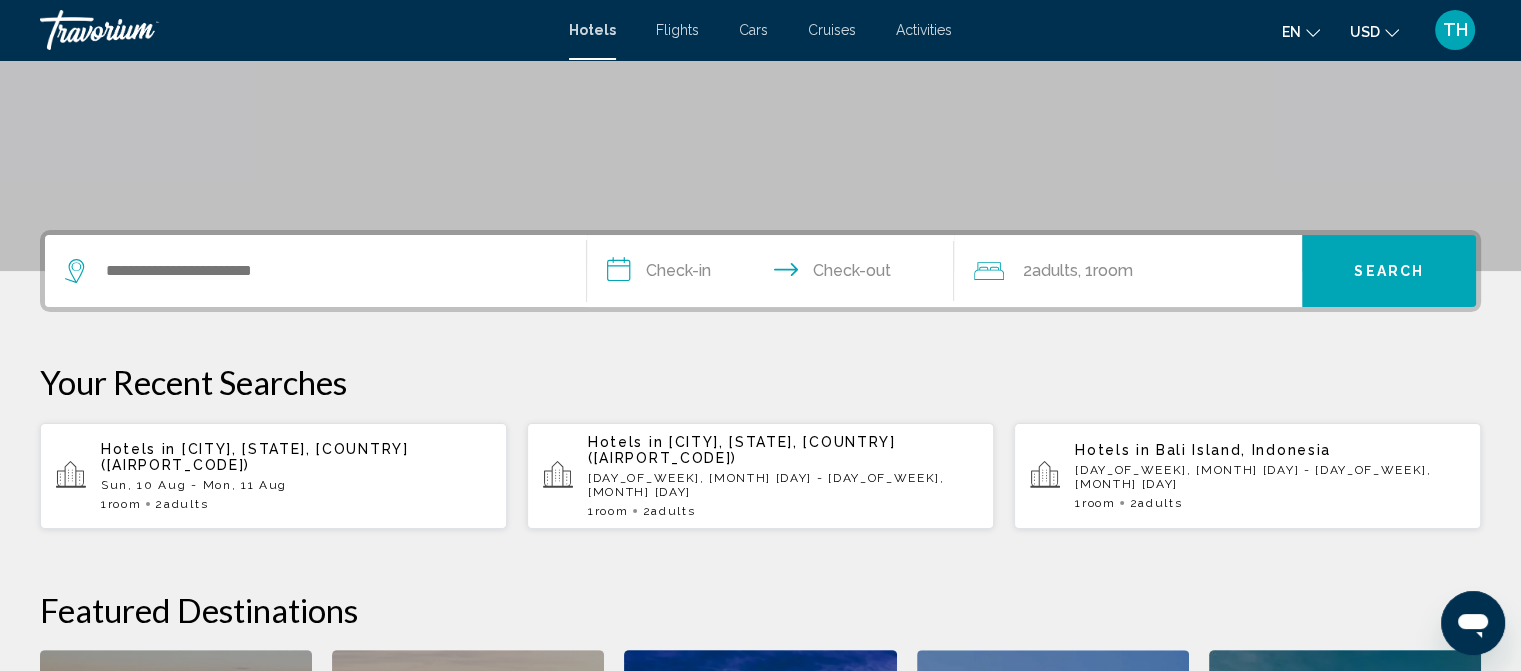 scroll, scrollTop: 333, scrollLeft: 0, axis: vertical 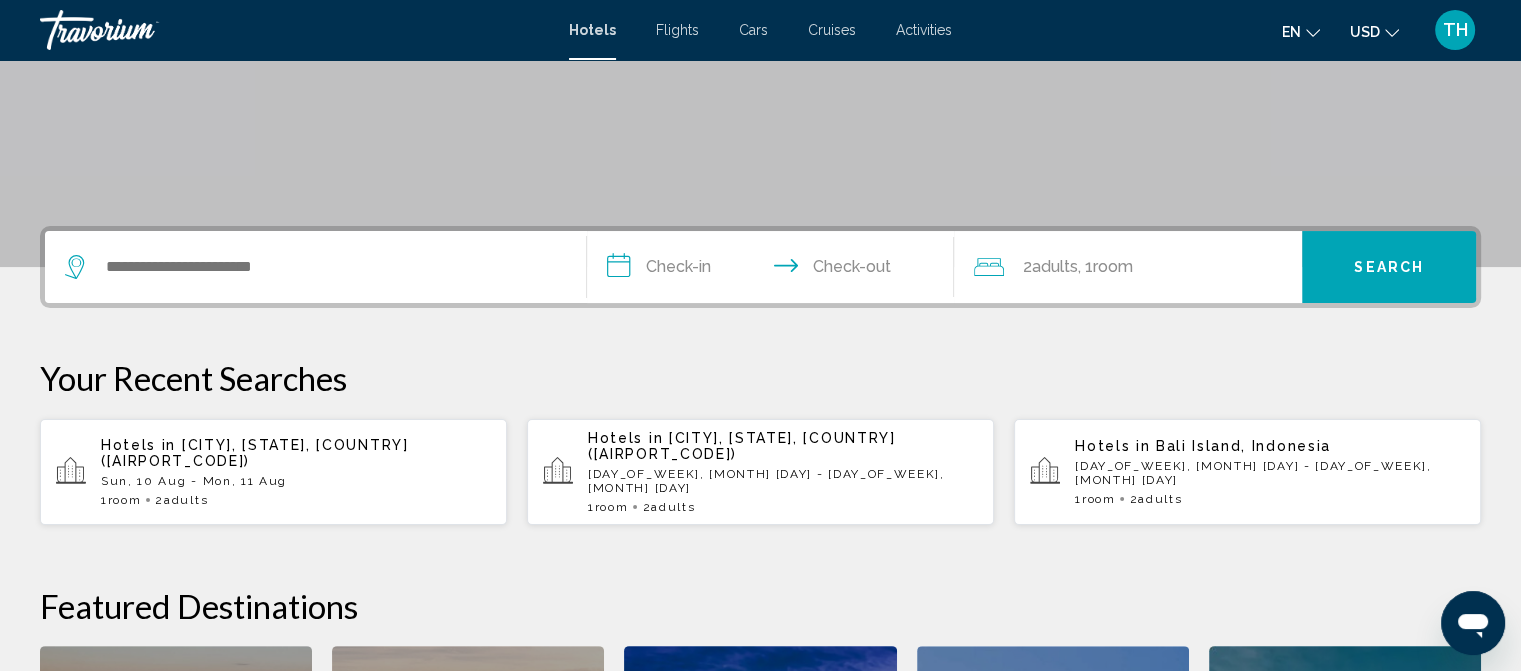 click on "Sun, 10 Aug - Mon, 11 Aug" at bounding box center (296, 481) 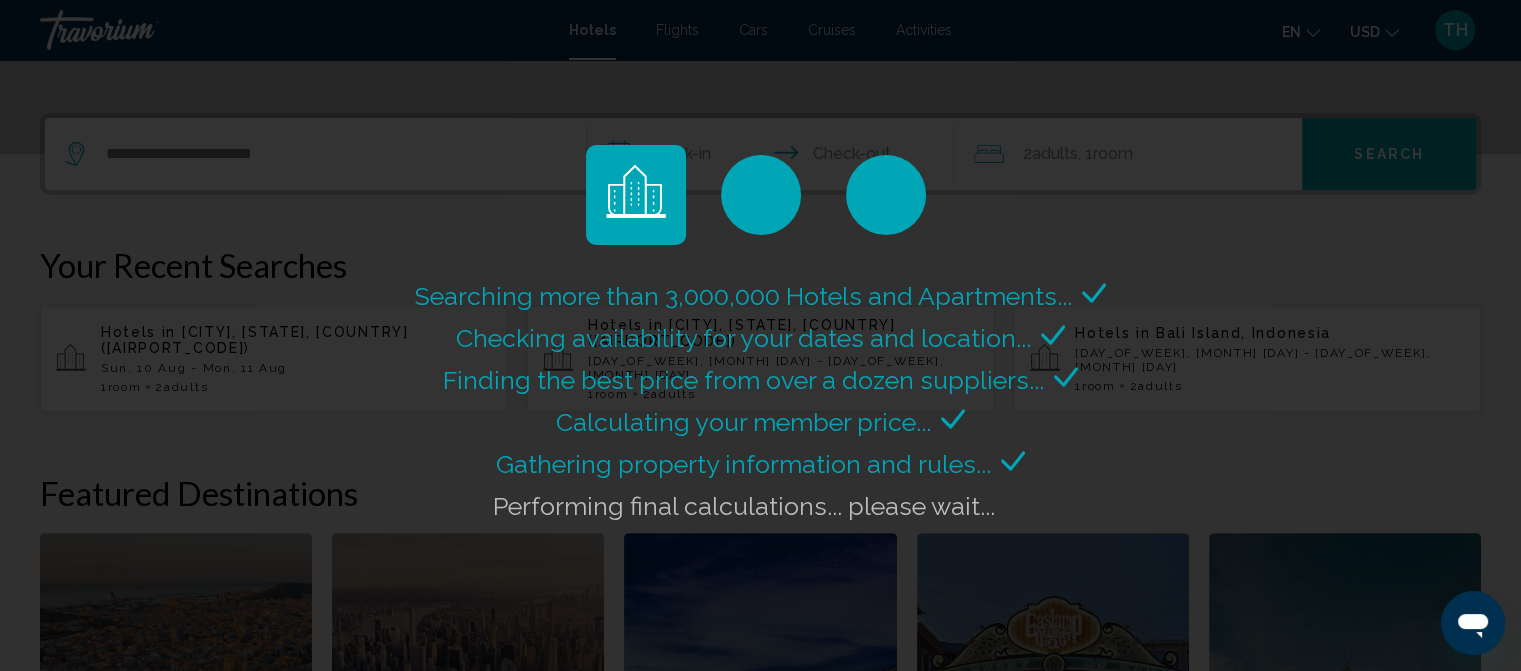 scroll, scrollTop: 452, scrollLeft: 0, axis: vertical 